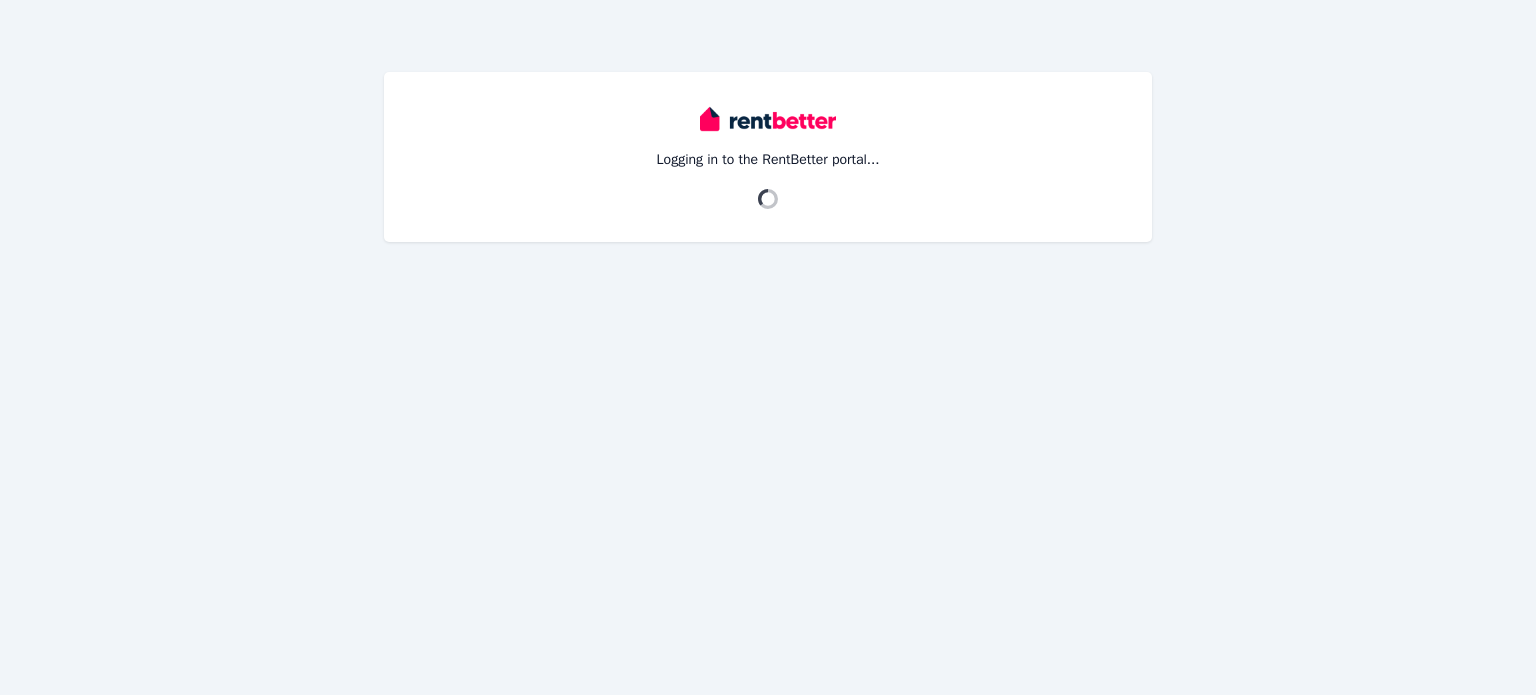 scroll, scrollTop: 0, scrollLeft: 0, axis: both 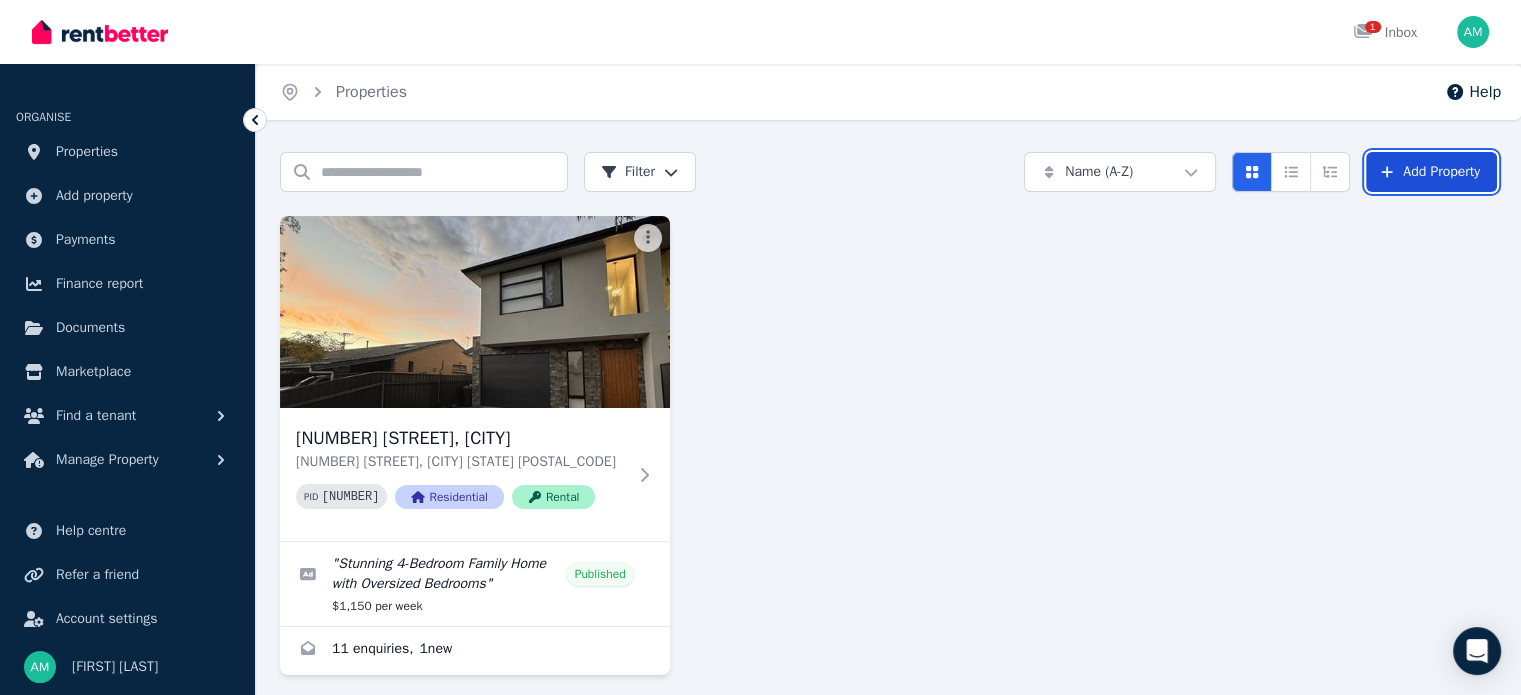 click on "Add Property" at bounding box center (1431, 172) 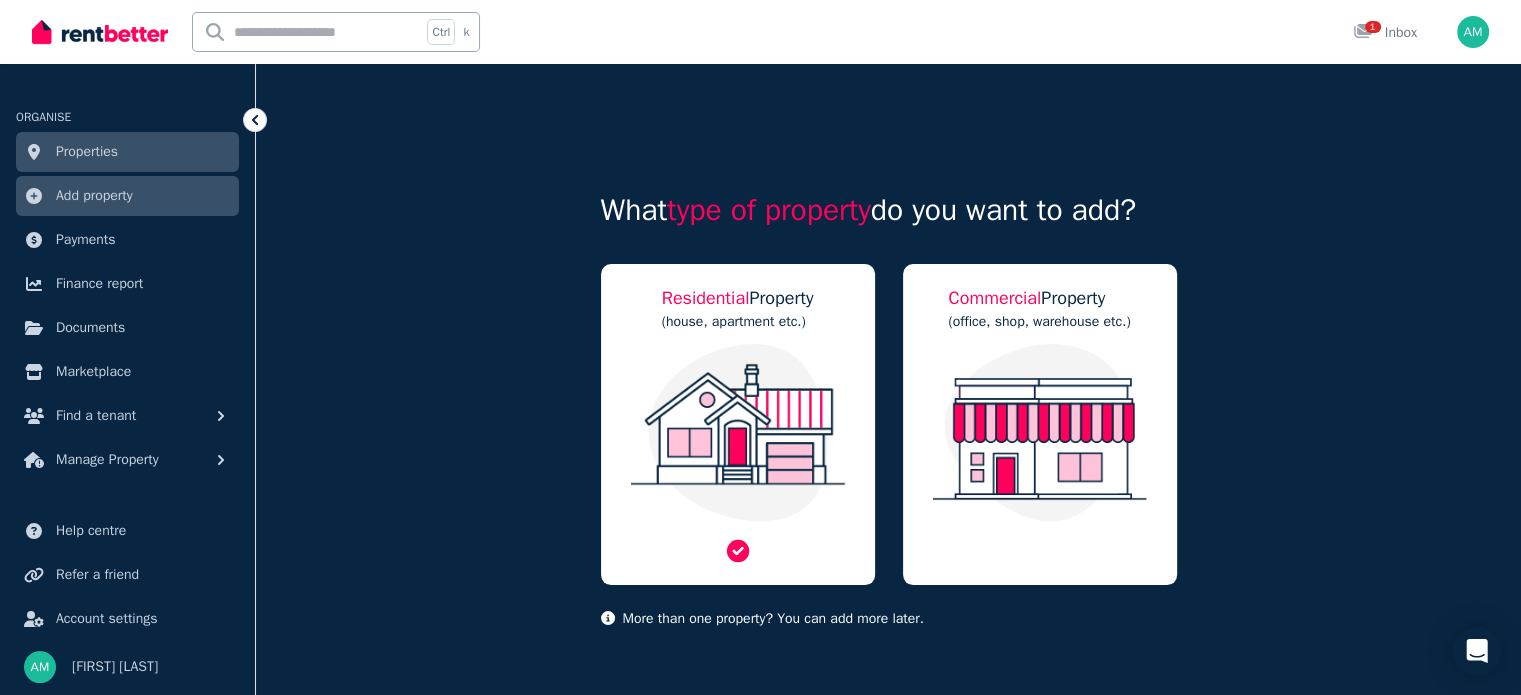 click at bounding box center (738, 433) 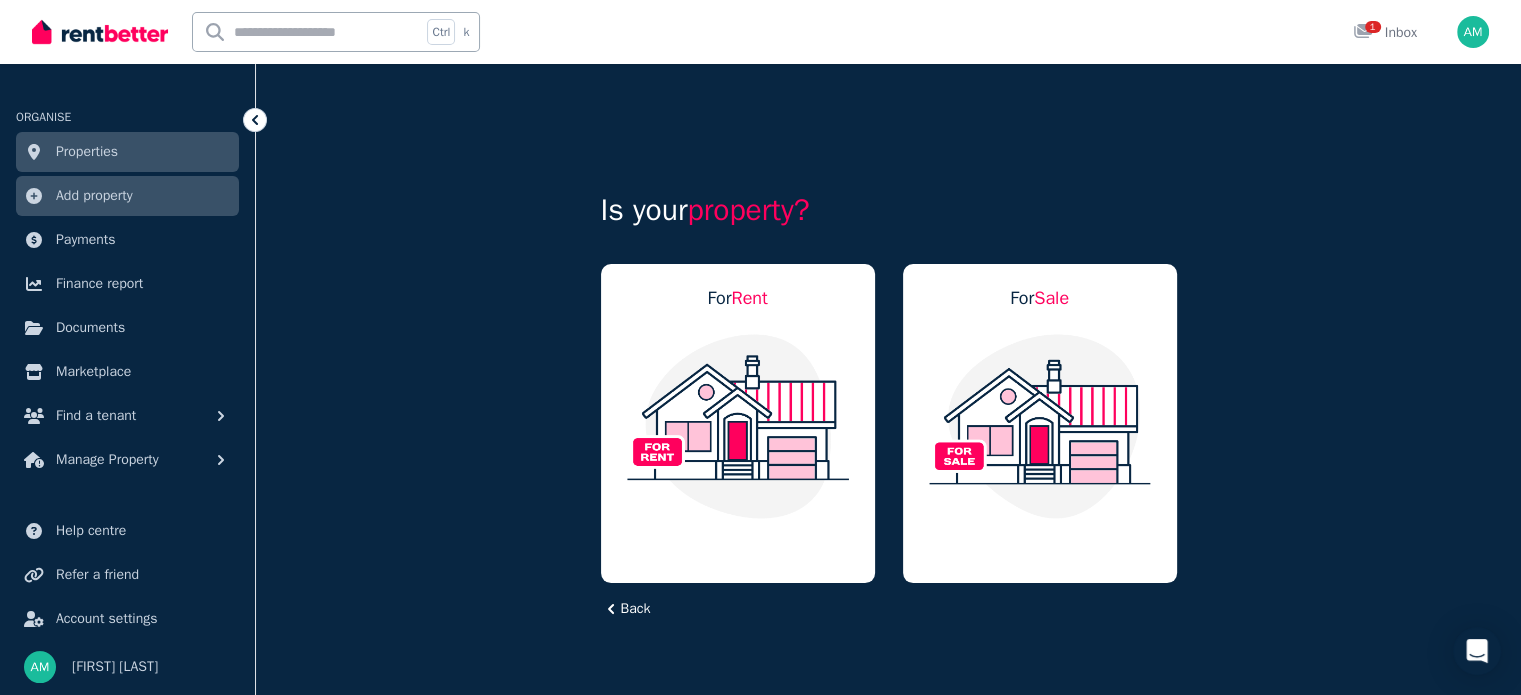 click at bounding box center (738, 426) 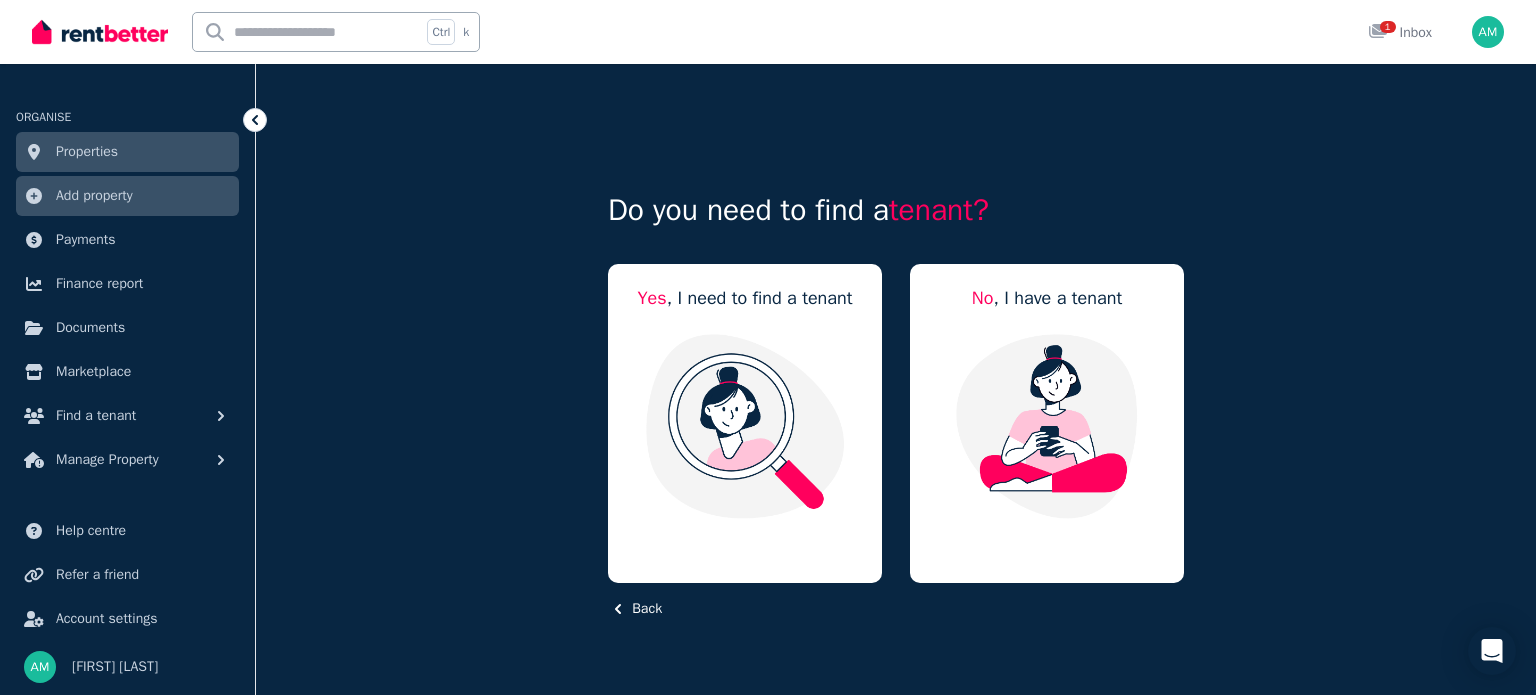 click at bounding box center [745, 426] 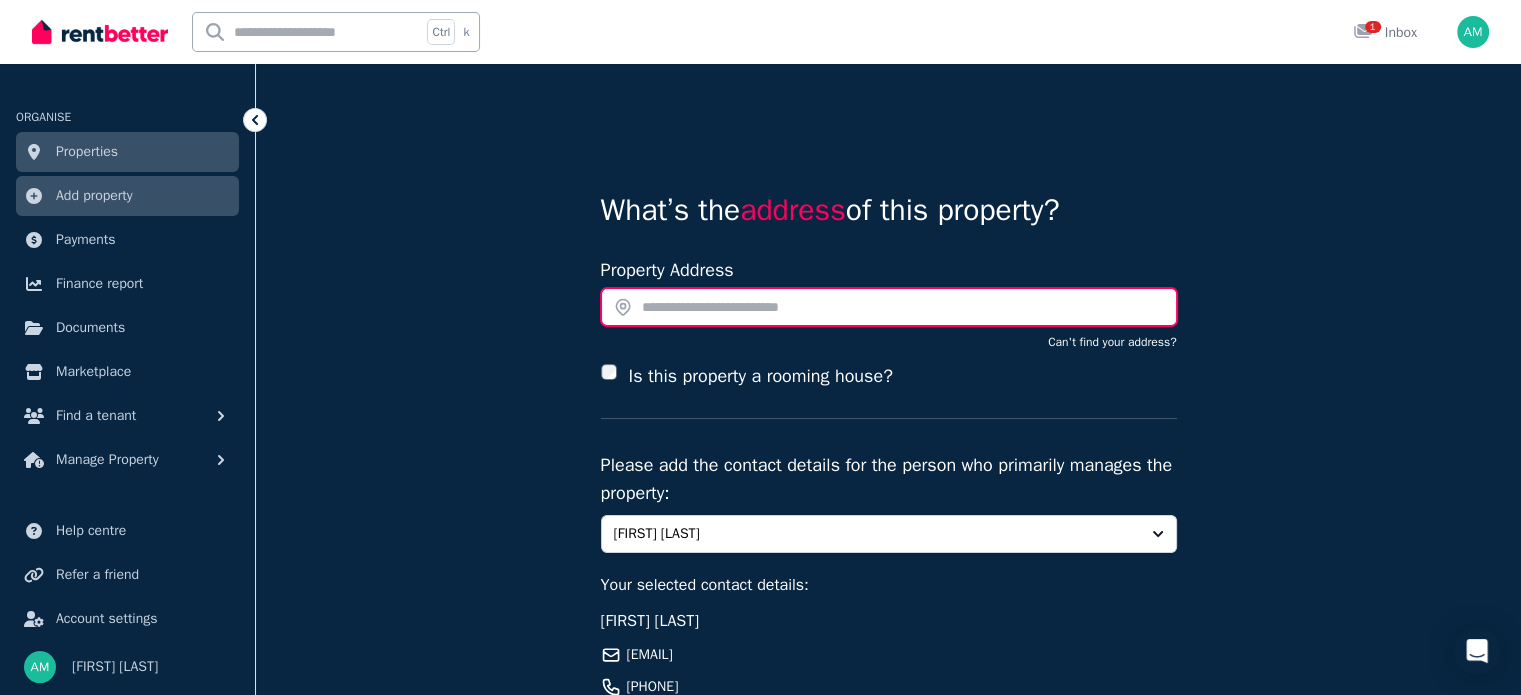 click at bounding box center [889, 307] 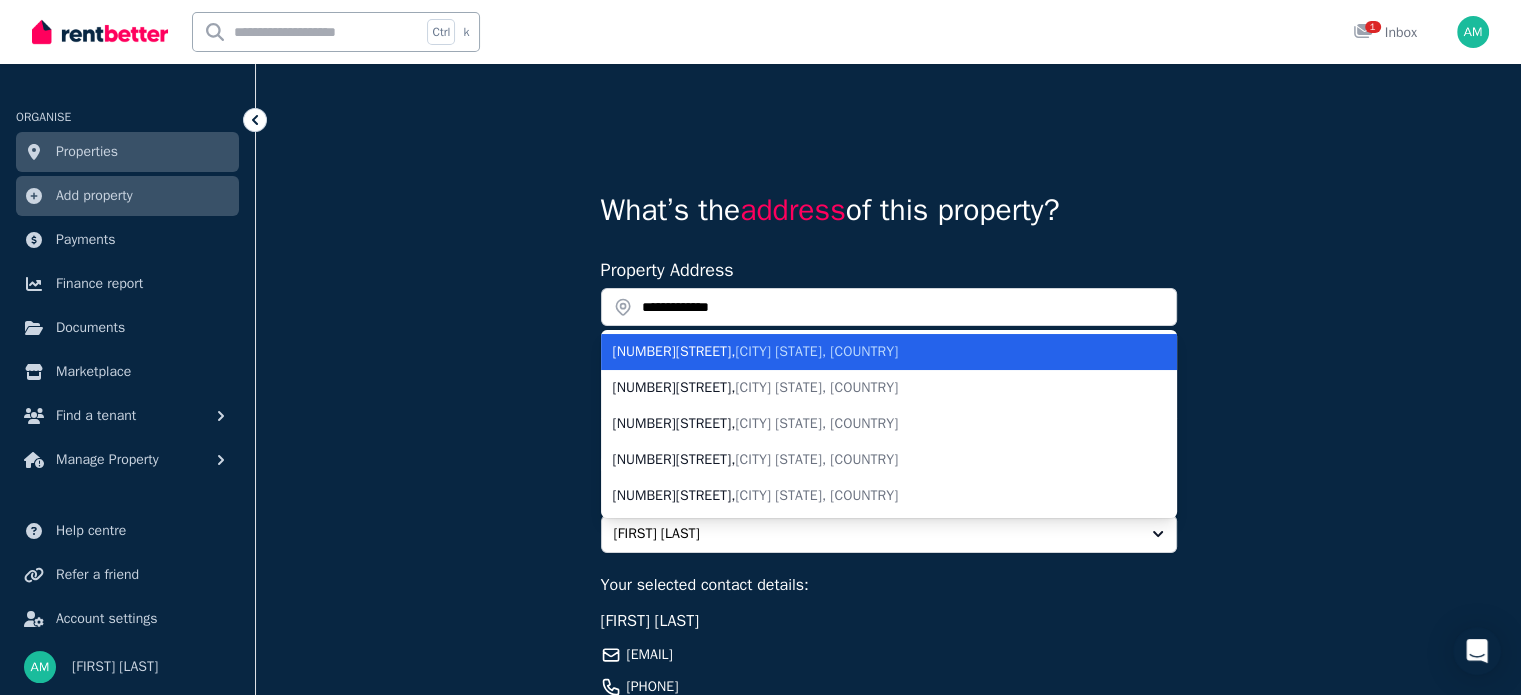 click on "Pooraka SA, Australia" at bounding box center (816, 351) 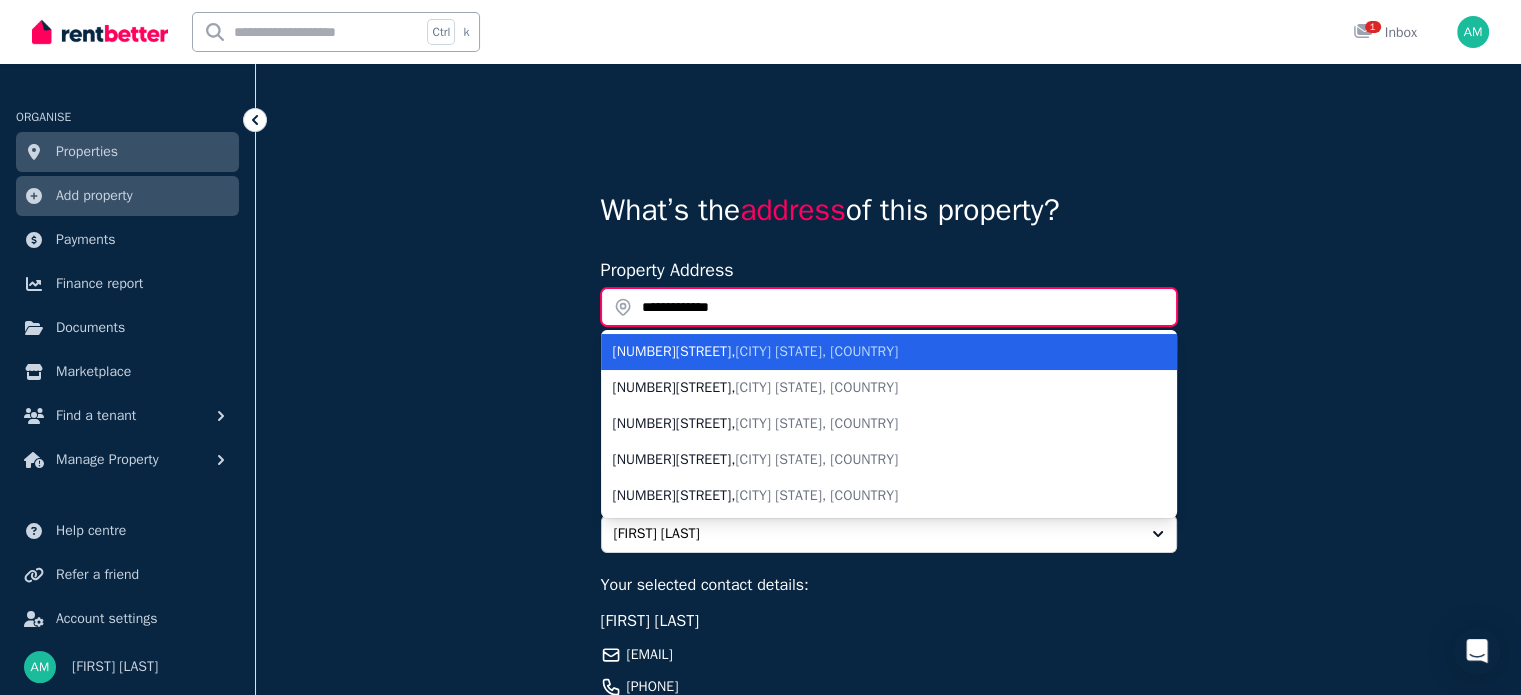 type on "**********" 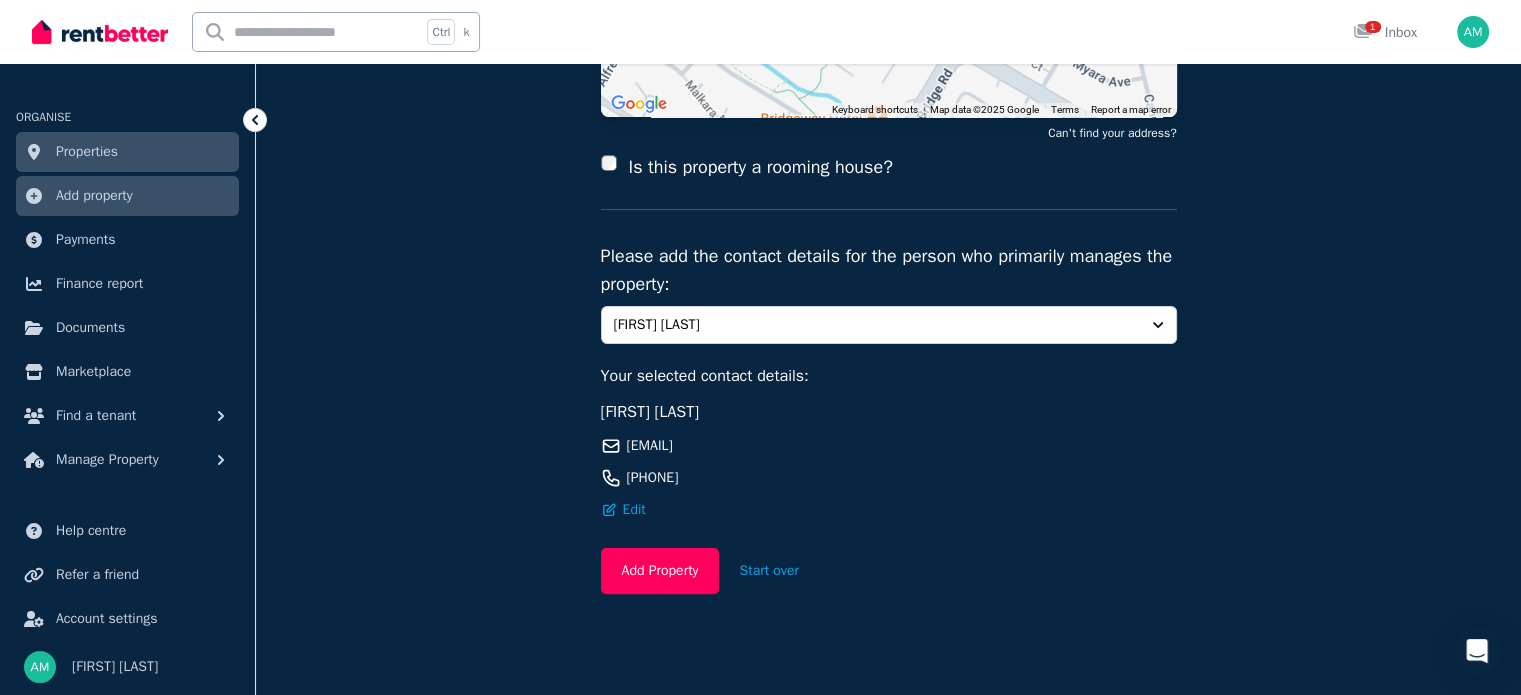 scroll, scrollTop: 391, scrollLeft: 0, axis: vertical 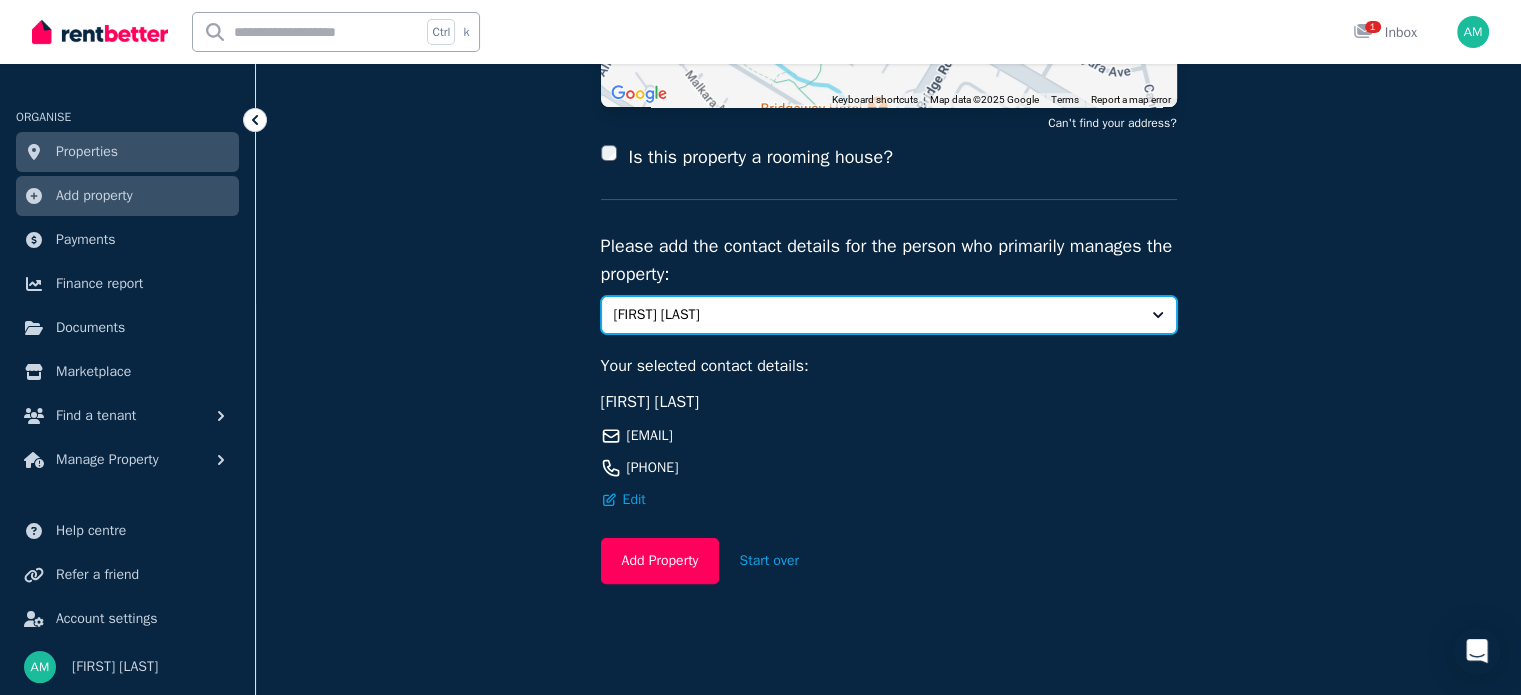 click on "[FIRST] [LAST]" at bounding box center [875, 315] 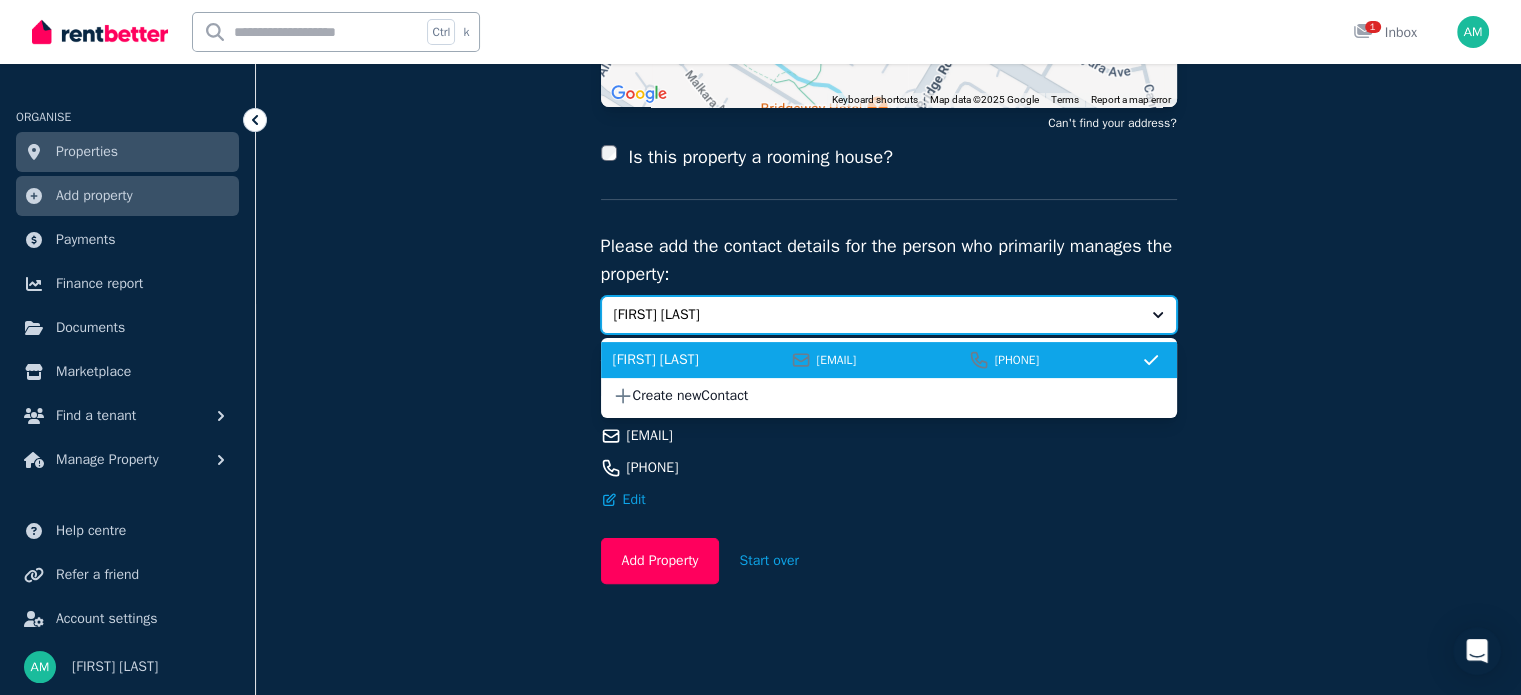 click on "[FIRST] [LAST]" at bounding box center (875, 315) 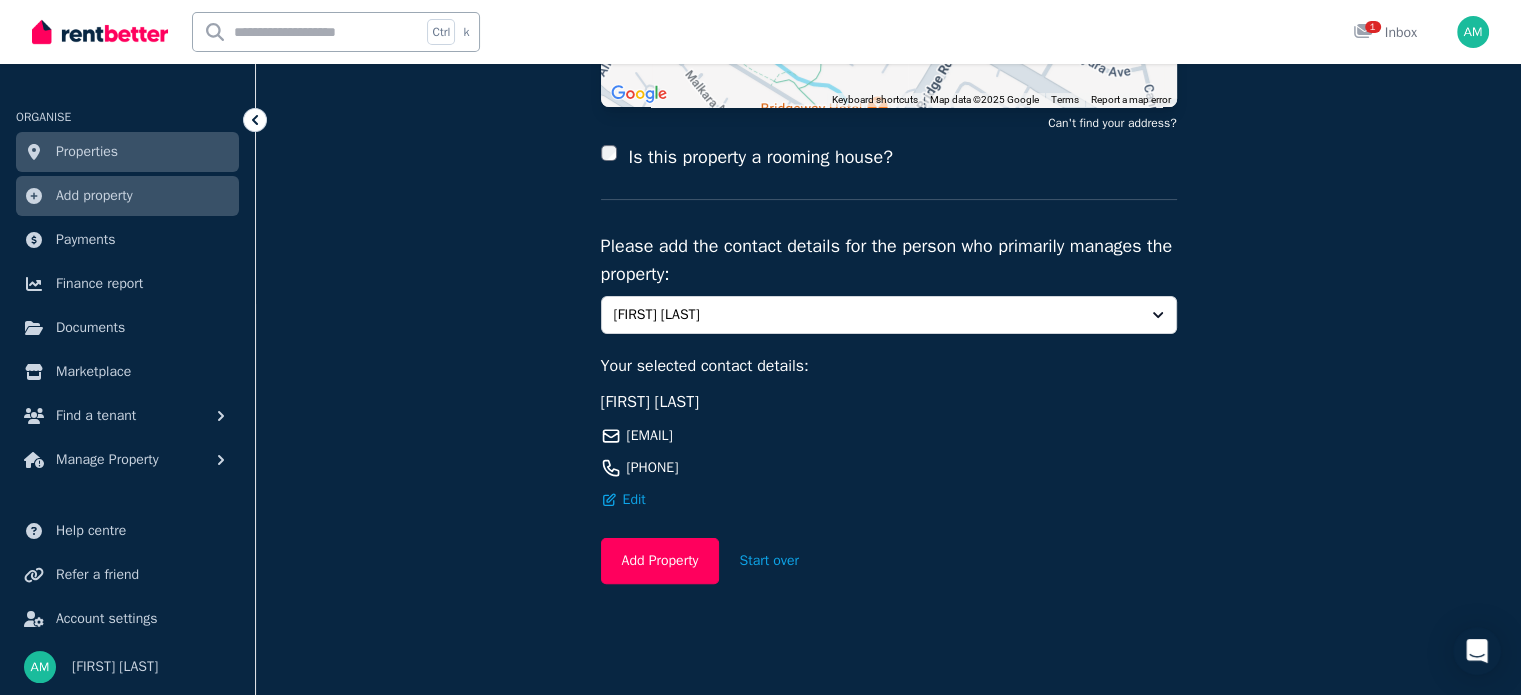 click on "**********" at bounding box center [888, 184] 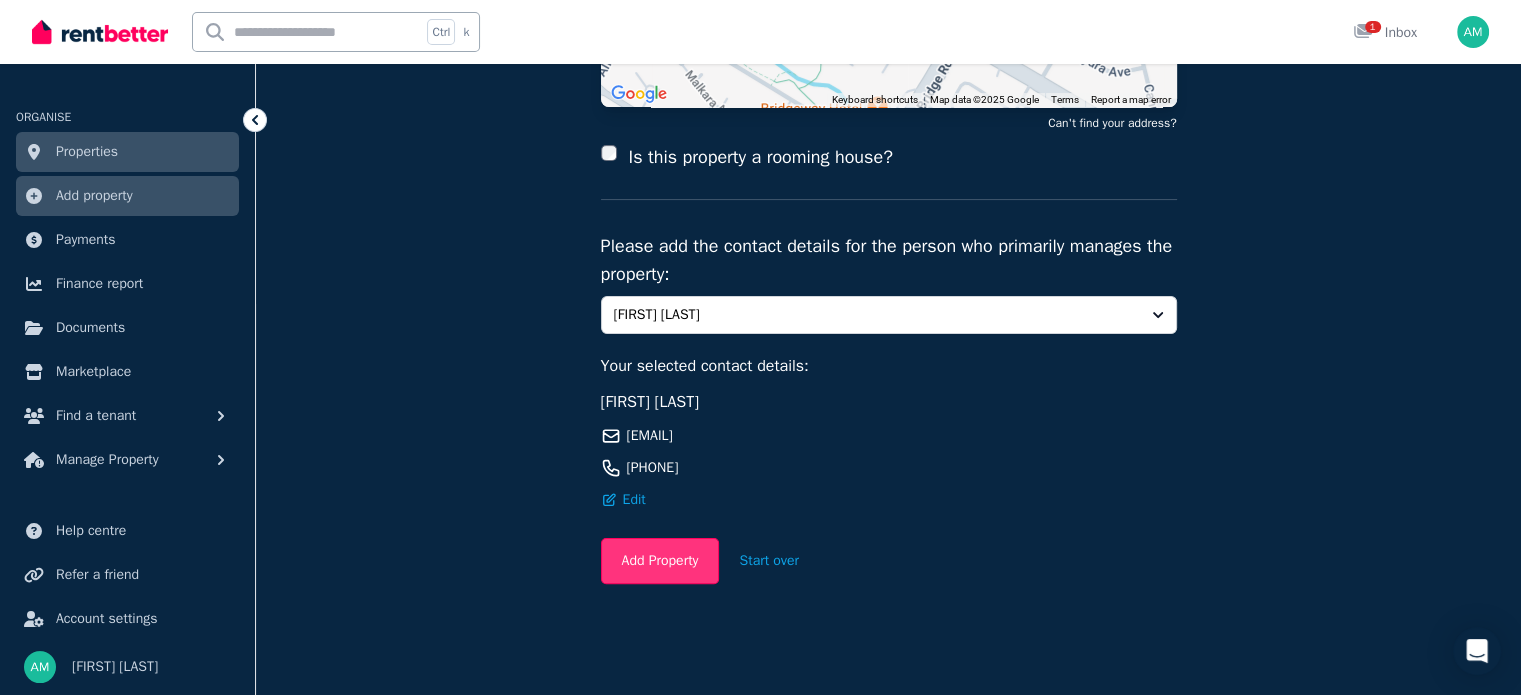 click on "Add Property" at bounding box center (660, 561) 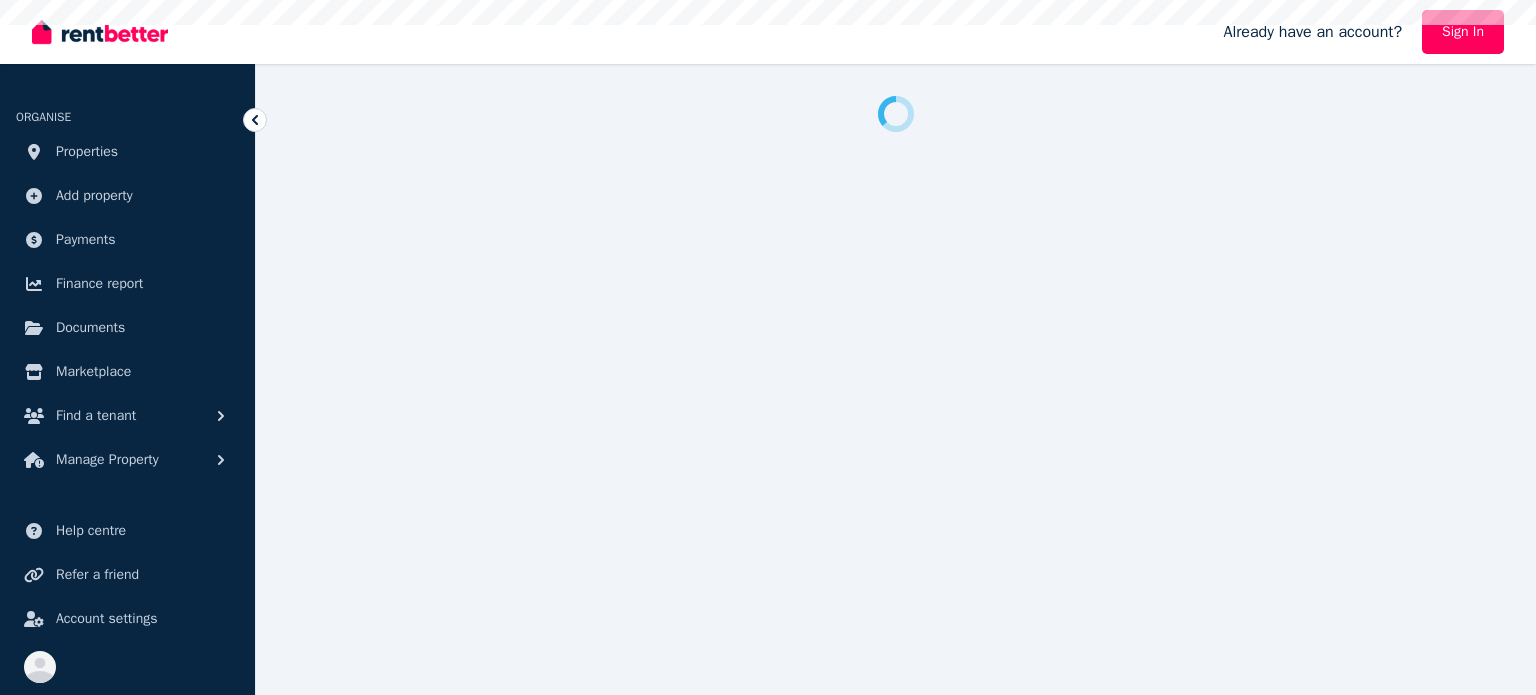 scroll, scrollTop: 0, scrollLeft: 0, axis: both 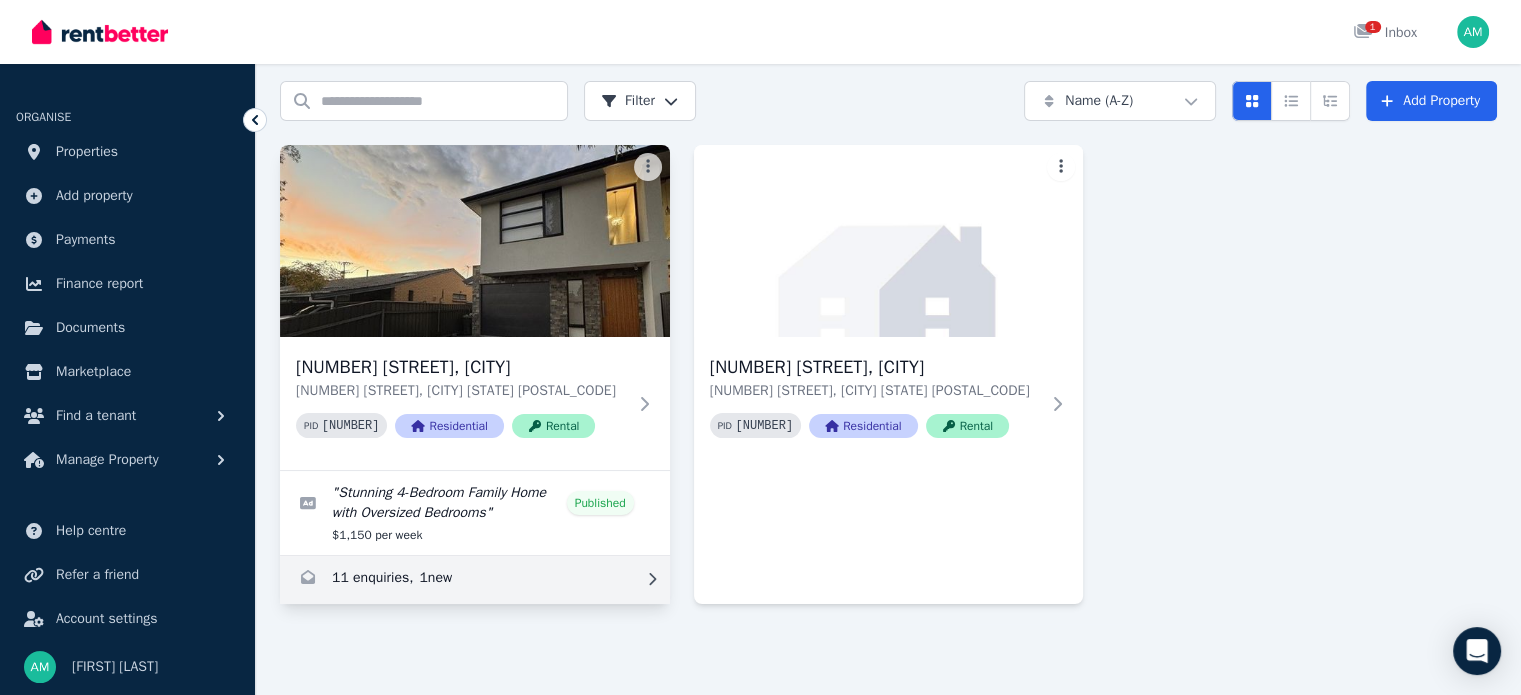 click at bounding box center [475, 580] 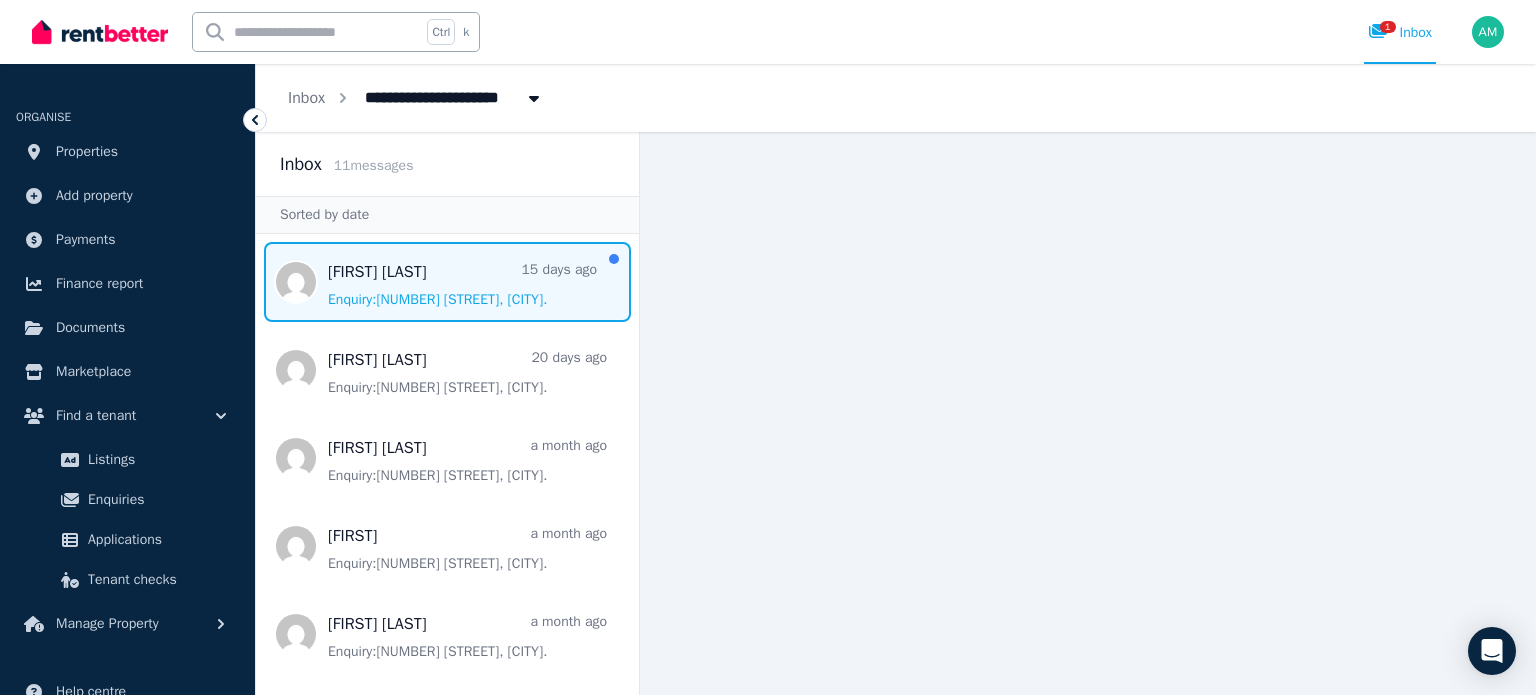 click at bounding box center [447, 282] 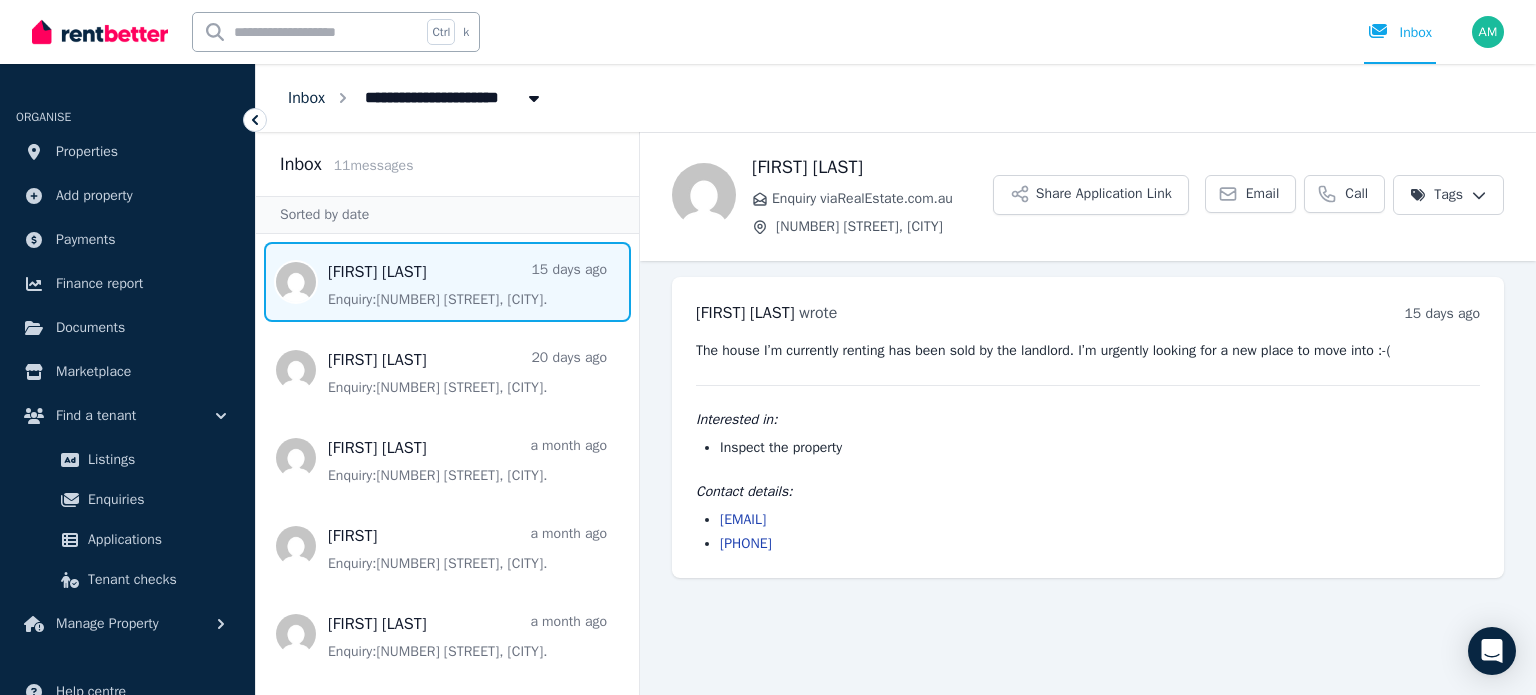 click on "Inbox" at bounding box center [306, 98] 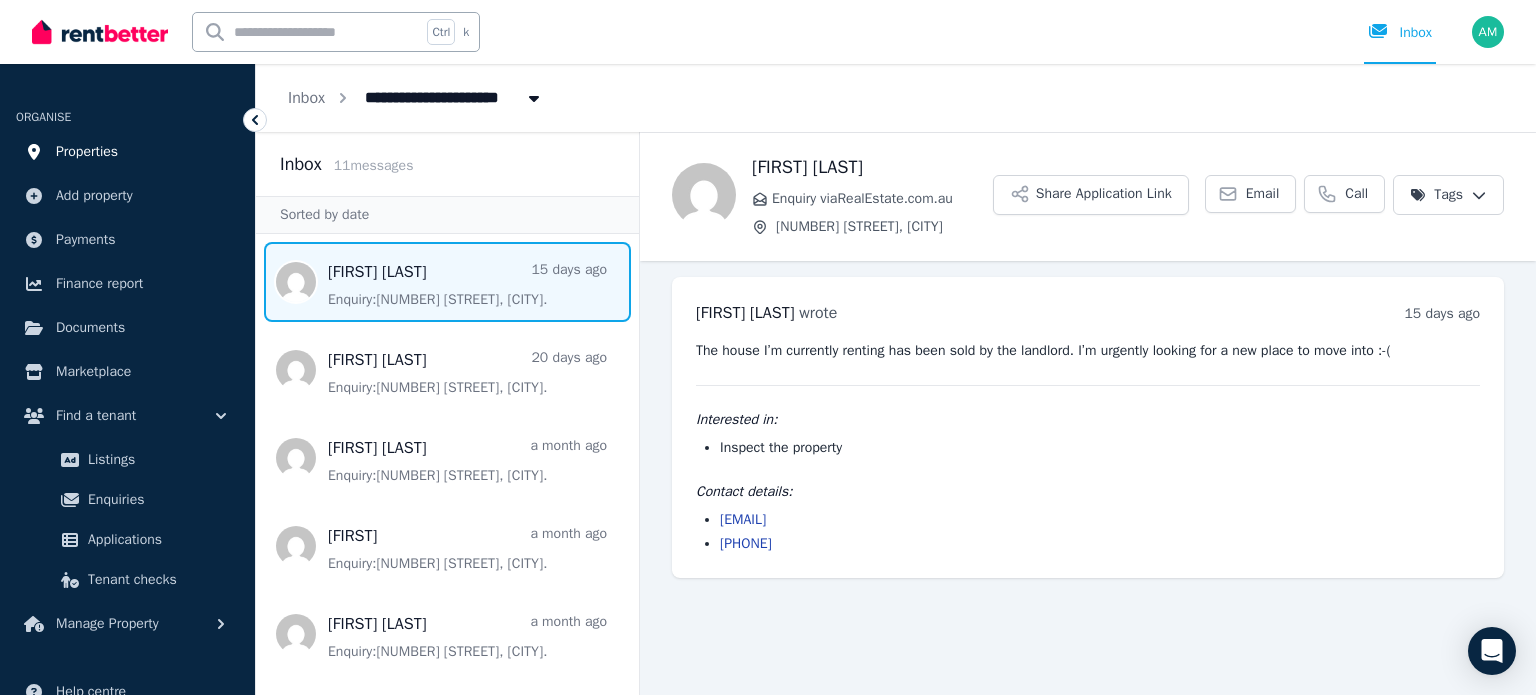click on "Properties" at bounding box center (87, 152) 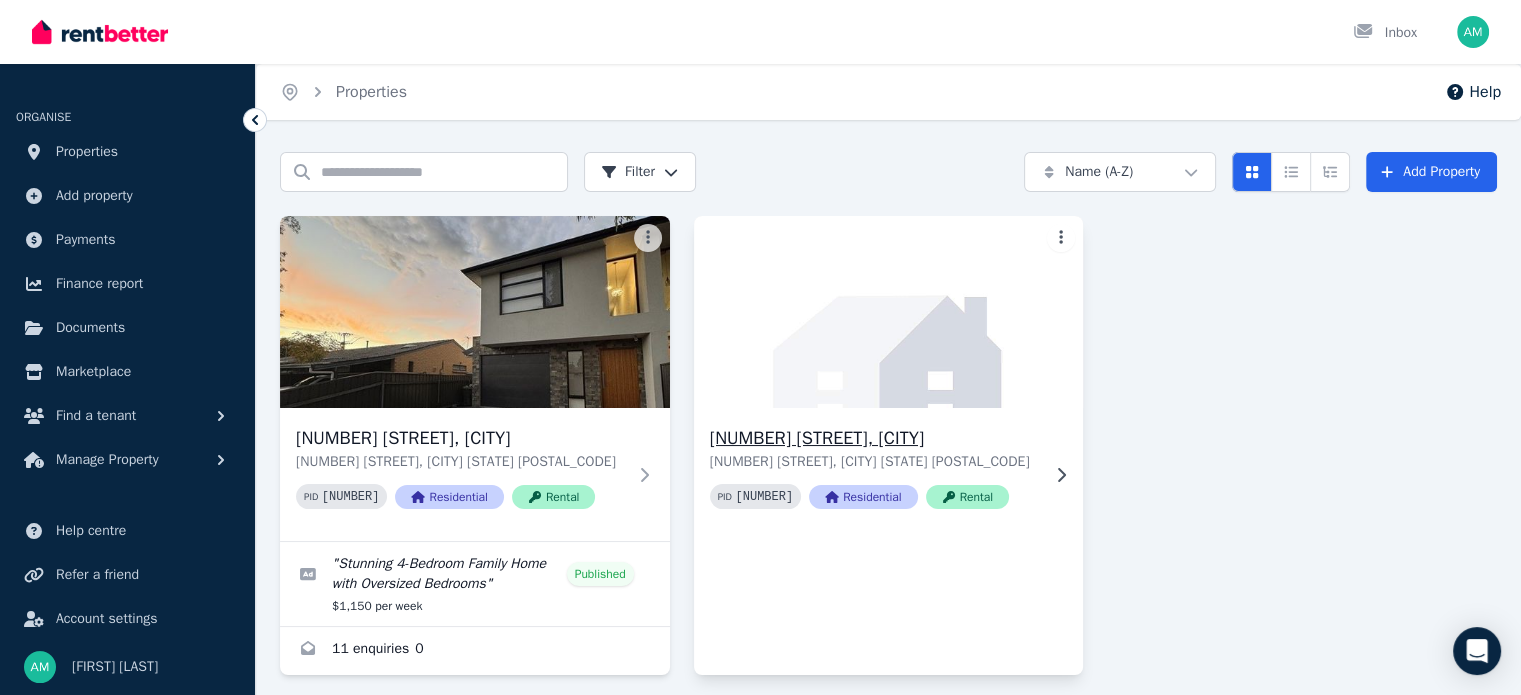 click at bounding box center (888, 312) 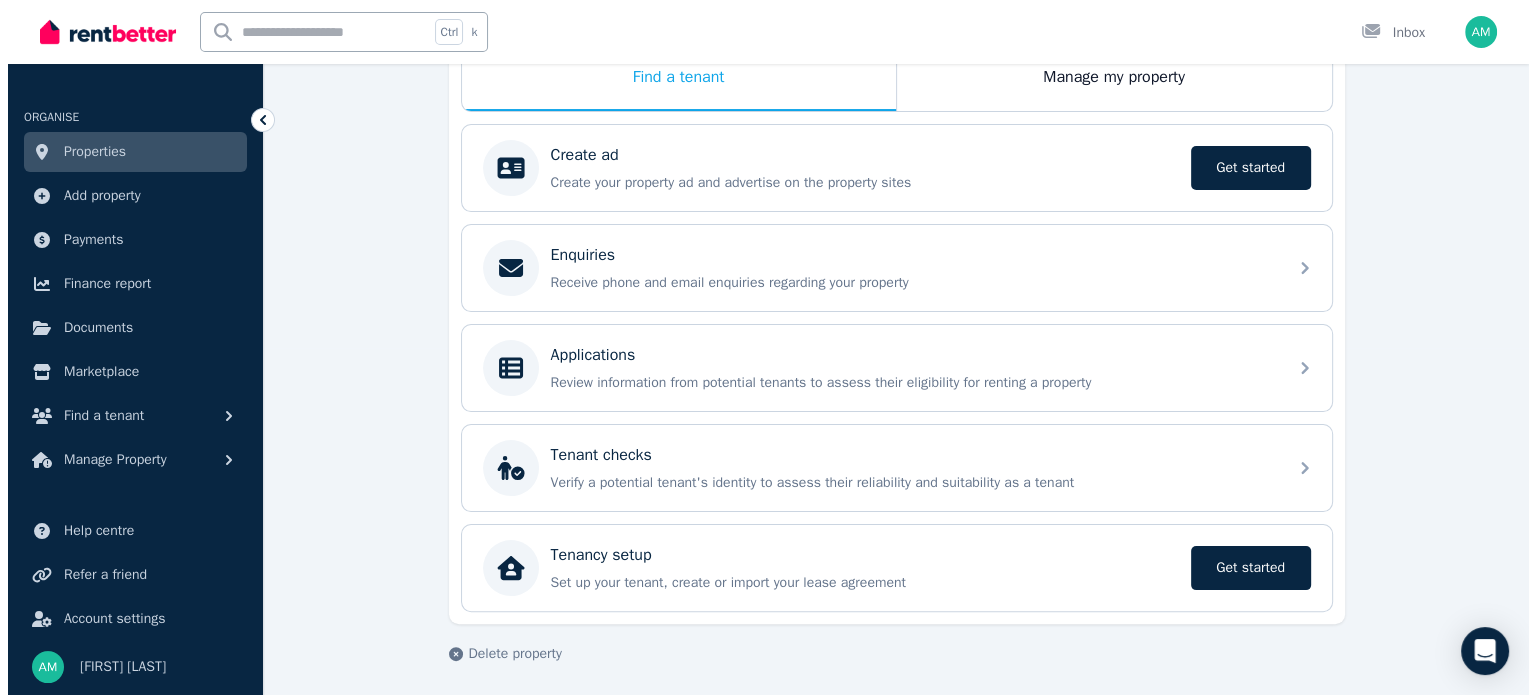 scroll, scrollTop: 0, scrollLeft: 0, axis: both 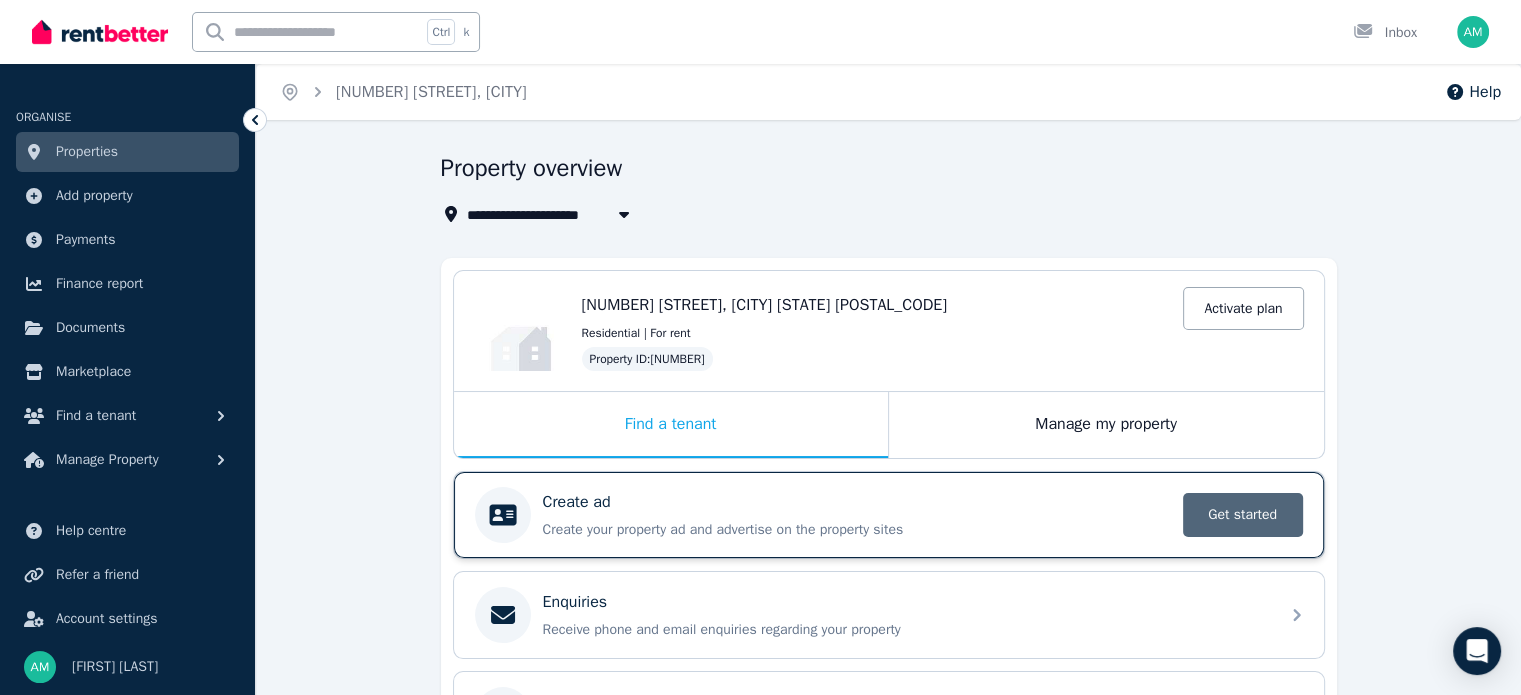 click on "Get started" at bounding box center (1243, 515) 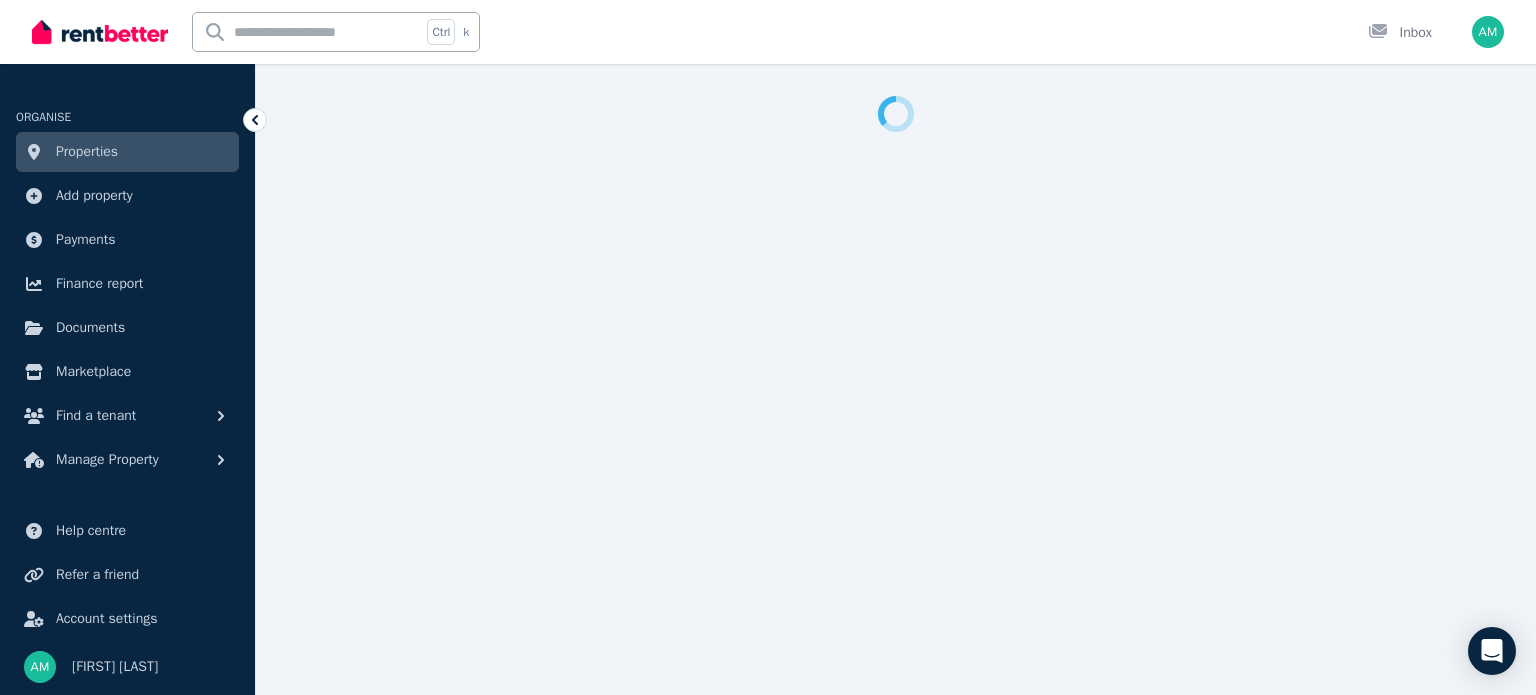 select on "**" 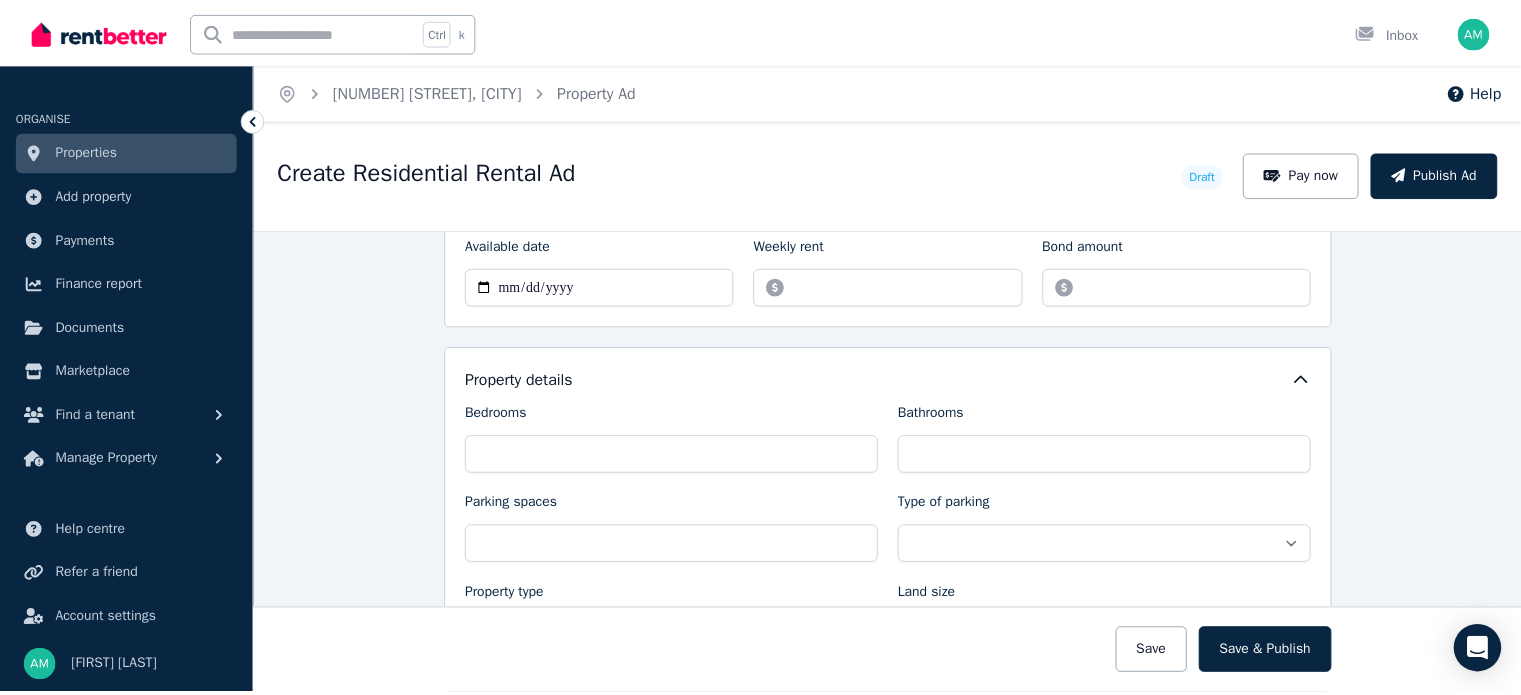 scroll, scrollTop: 100, scrollLeft: 0, axis: vertical 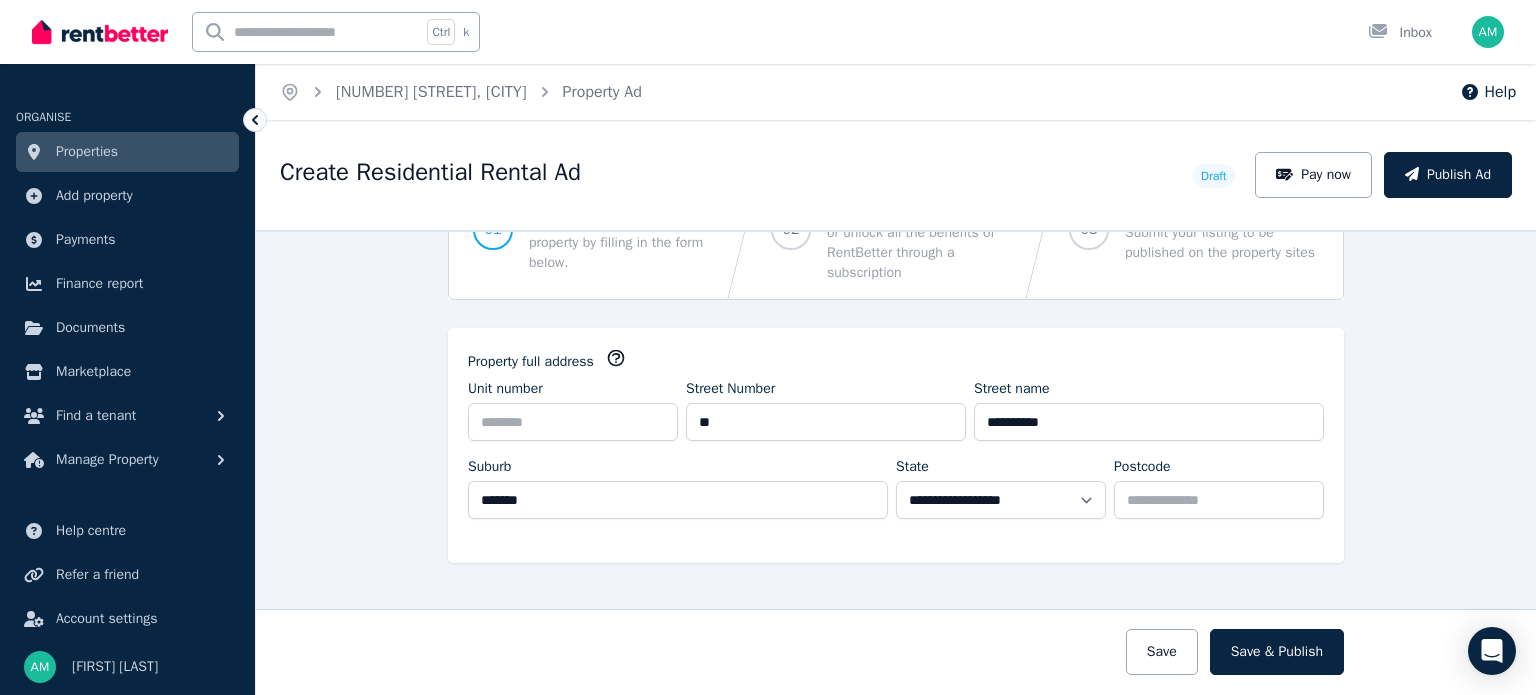 click on "Properties" at bounding box center [127, 152] 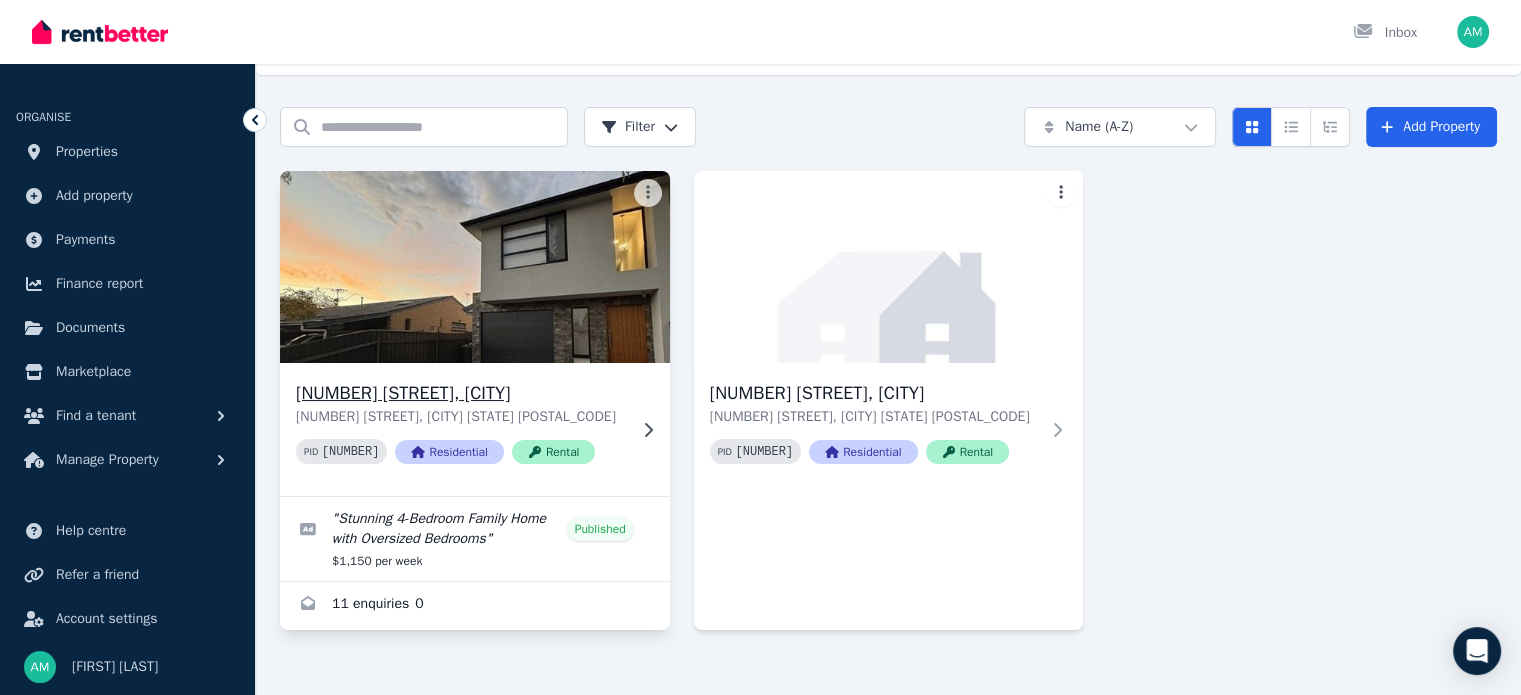 scroll, scrollTop: 71, scrollLeft: 0, axis: vertical 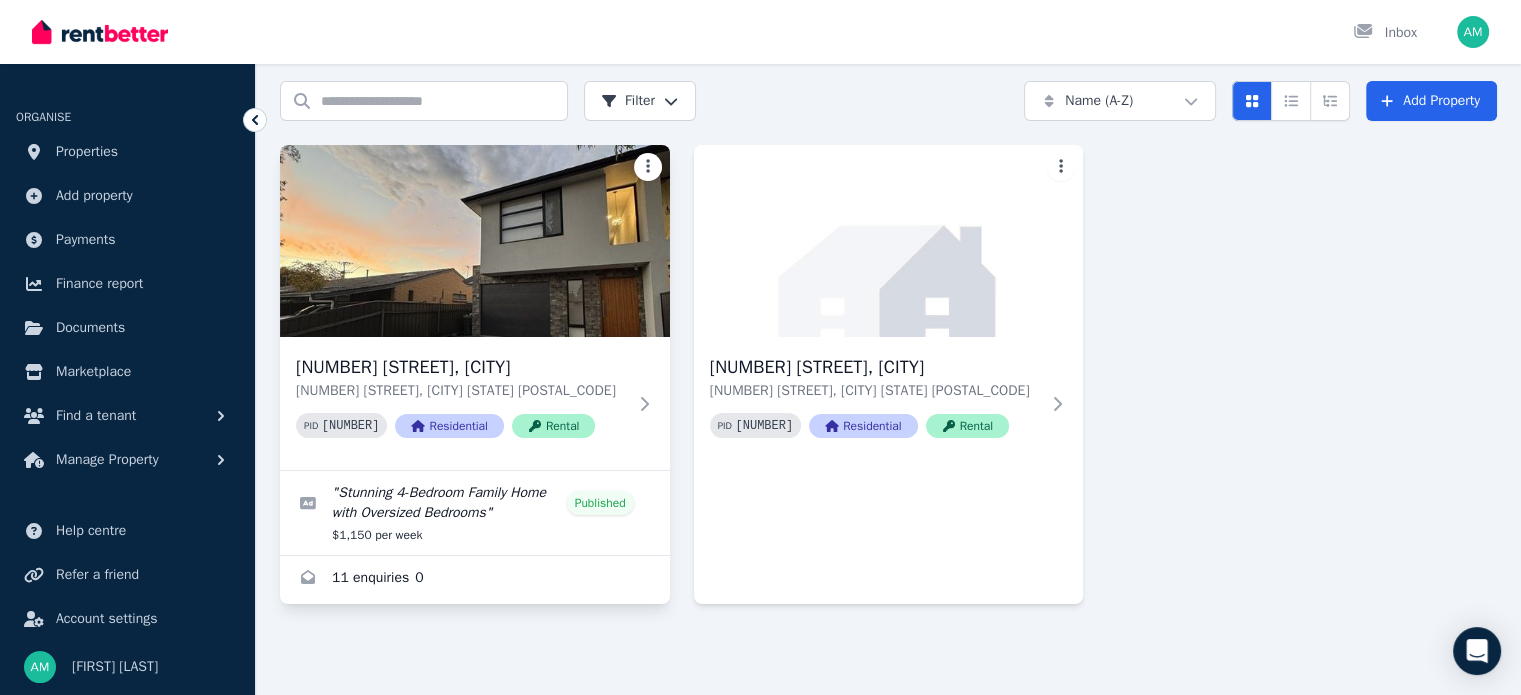 click on "Open main menu Inbox Open user menu ORGANISE Properties Add property Payments Finance report Documents Marketplace Find a tenant Manage Property Help centre Refer a friend Account settings Your profile [FIRST] [LAST] Home Properties Help Search properties Filter Name (A-Z) Add Property [NUMBER] [STREET], [CITY] [STATE] [POSTAL_CODE] PID   [NUMBER] Residential Rental " Stunning 4-Bedroom Family Home with Oversized Bedrooms " Published $[PRICE] per week [NUMBER]   enquiries [NUMBER] [NUMBER] [STREET], [CITY] [STATE] [POSTAL_CODE] PID   [NUMBER] Residential Rental /portal" at bounding box center (760, 276) 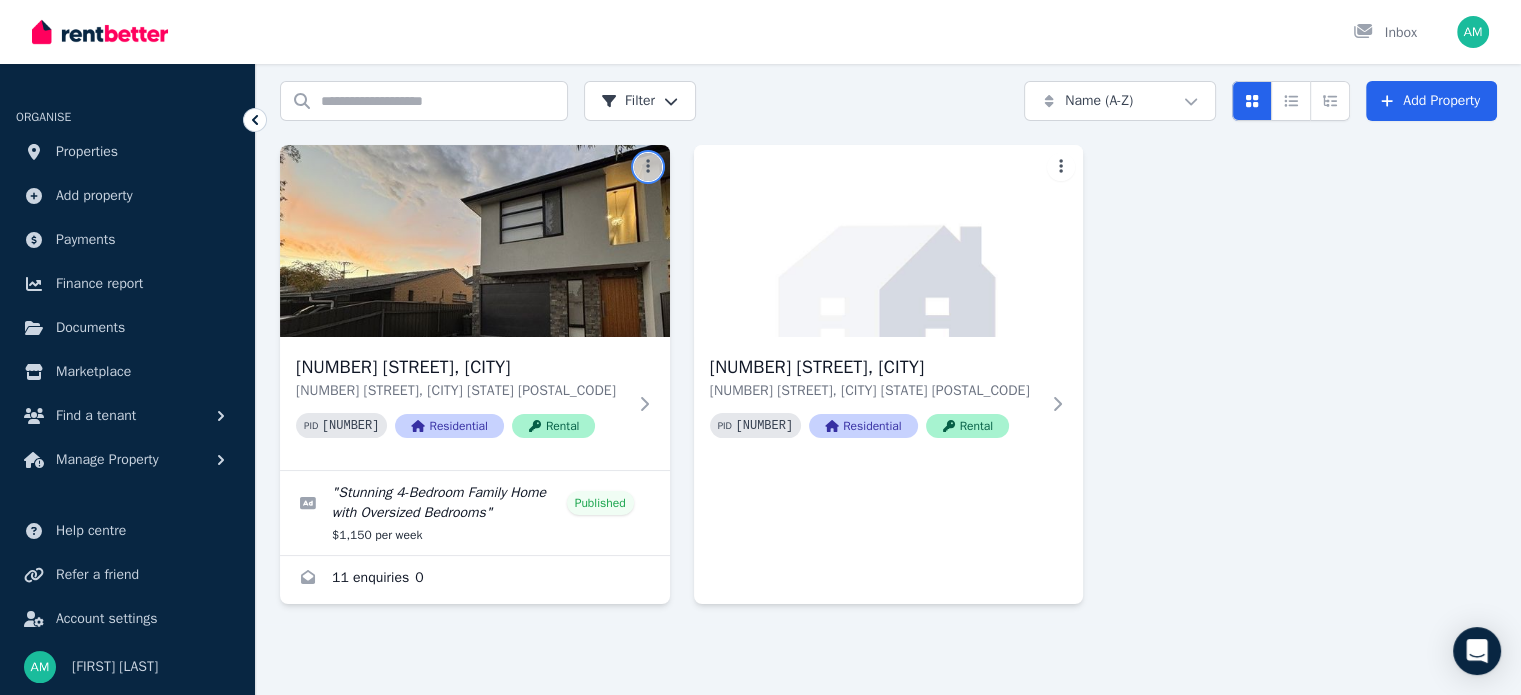 click on "Open main menu Inbox Open user menu ORGANISE Properties Add property Payments Finance report Documents Marketplace Find a tenant Manage Property Help centre Refer a friend Account settings Your profile [FIRST] [LAST] Home Properties Help Search properties Filter Name (A-Z) Add Property [NUMBER] [STREET], [CITY] [STATE] [POSTAL_CODE] PID   [NUMBER] Residential Rental " Stunning 4-Bedroom Family Home with Oversized Bedrooms " Published $[PRICE] per week [NUMBER]   enquiries [NUMBER] [NUMBER] [STREET], [CITY] [STATE] [POSTAL_CODE] PID   [NUMBER] Residential Rental /portal" at bounding box center [760, 276] 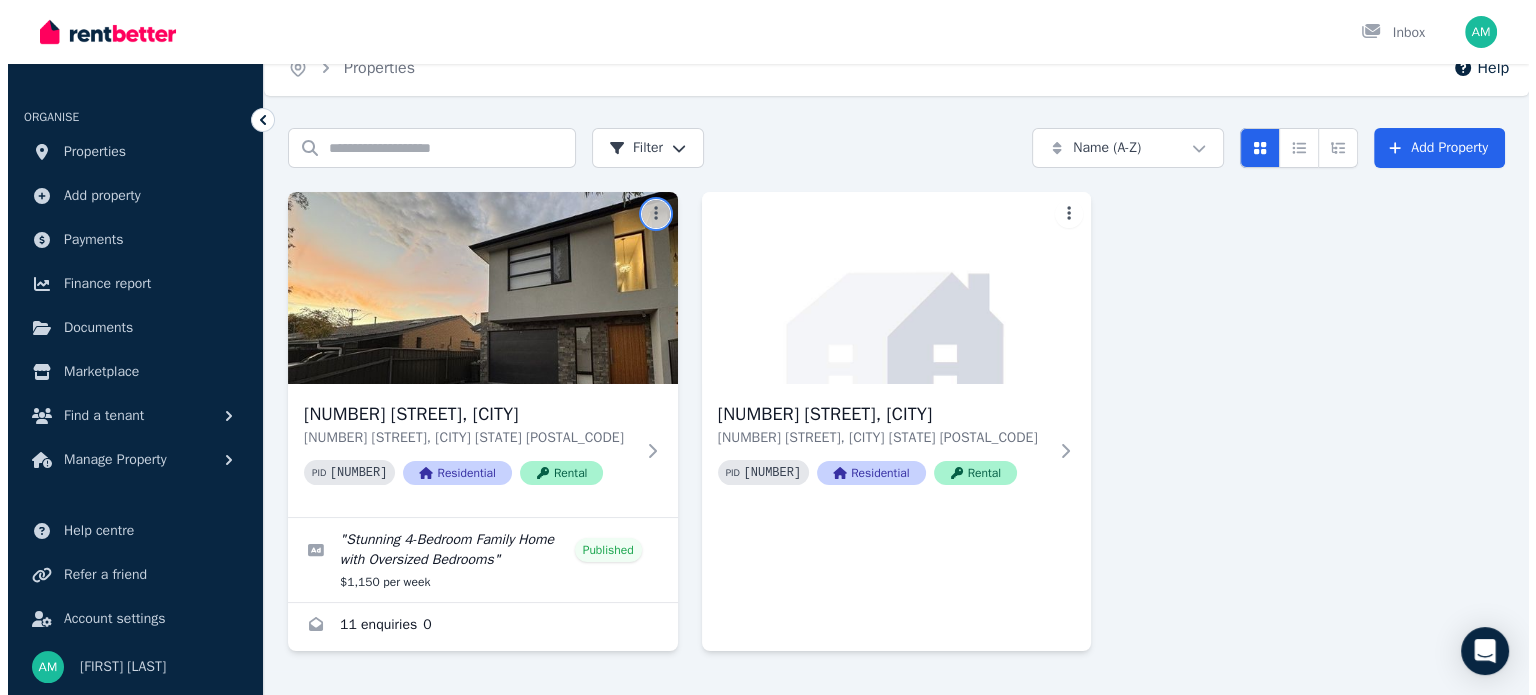 scroll, scrollTop: 0, scrollLeft: 0, axis: both 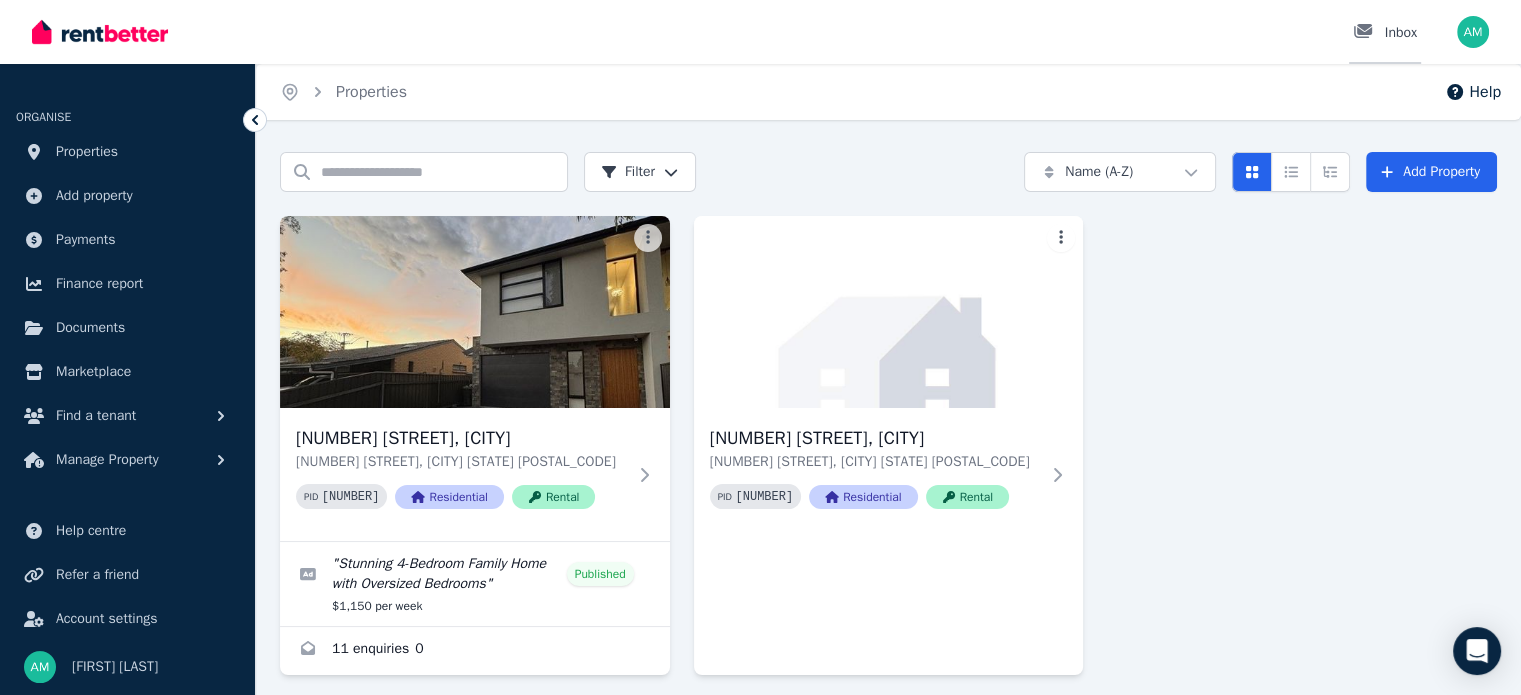 click on "Inbox" at bounding box center (1385, 33) 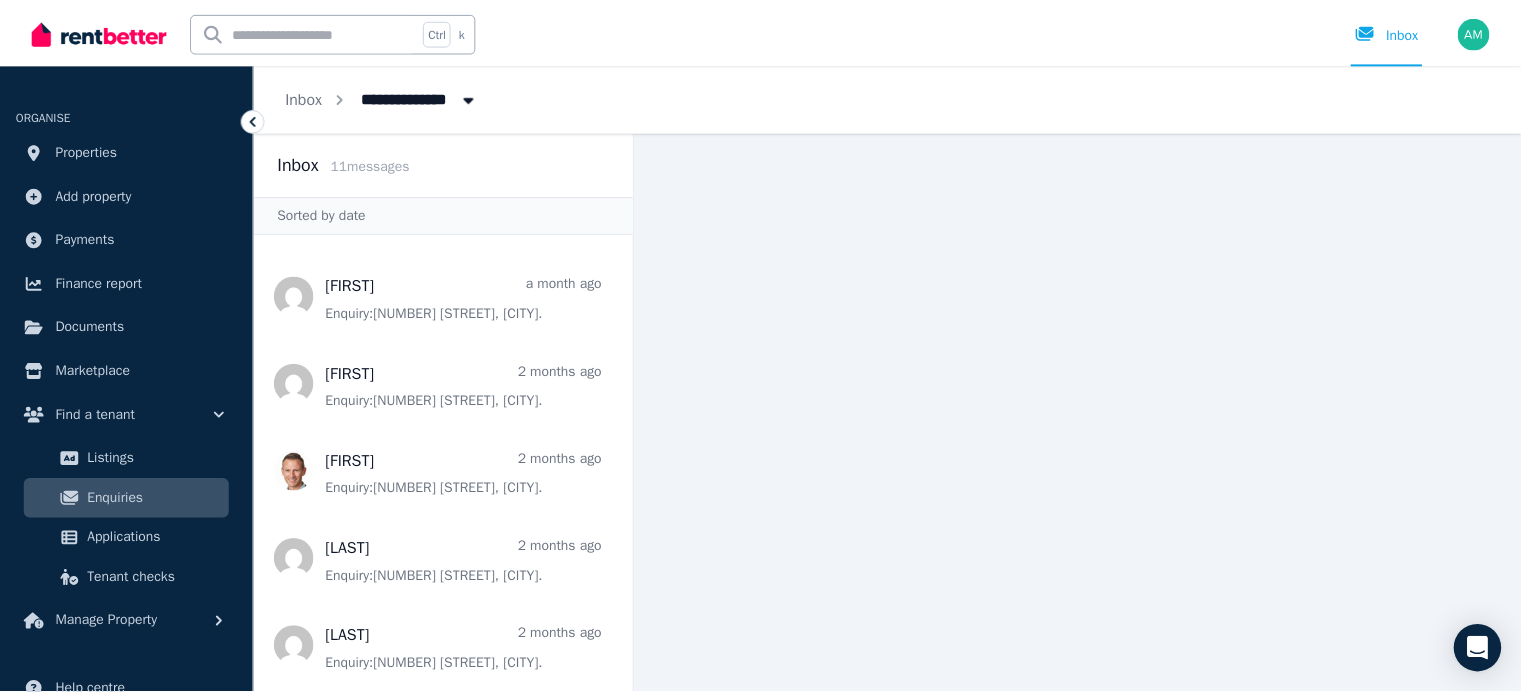 scroll, scrollTop: 0, scrollLeft: 0, axis: both 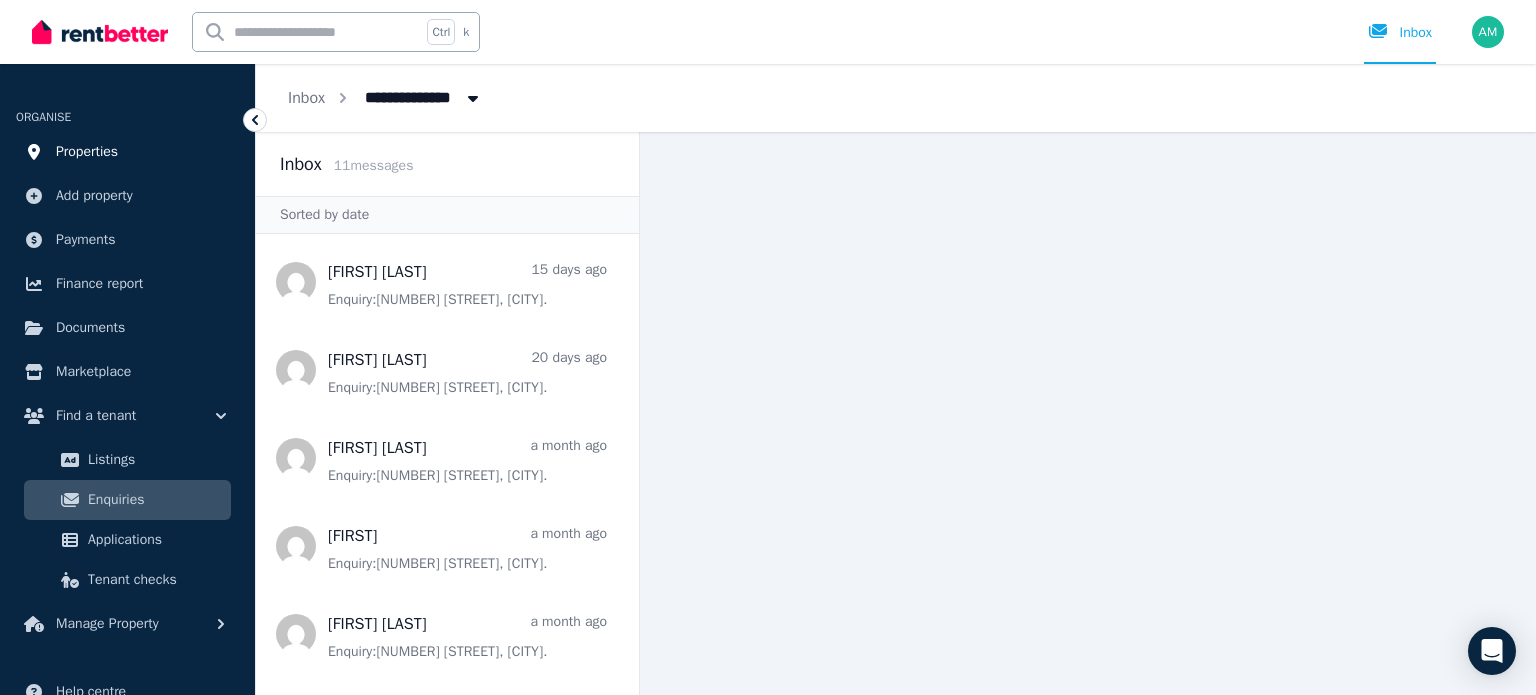 click on "Properties" at bounding box center [87, 152] 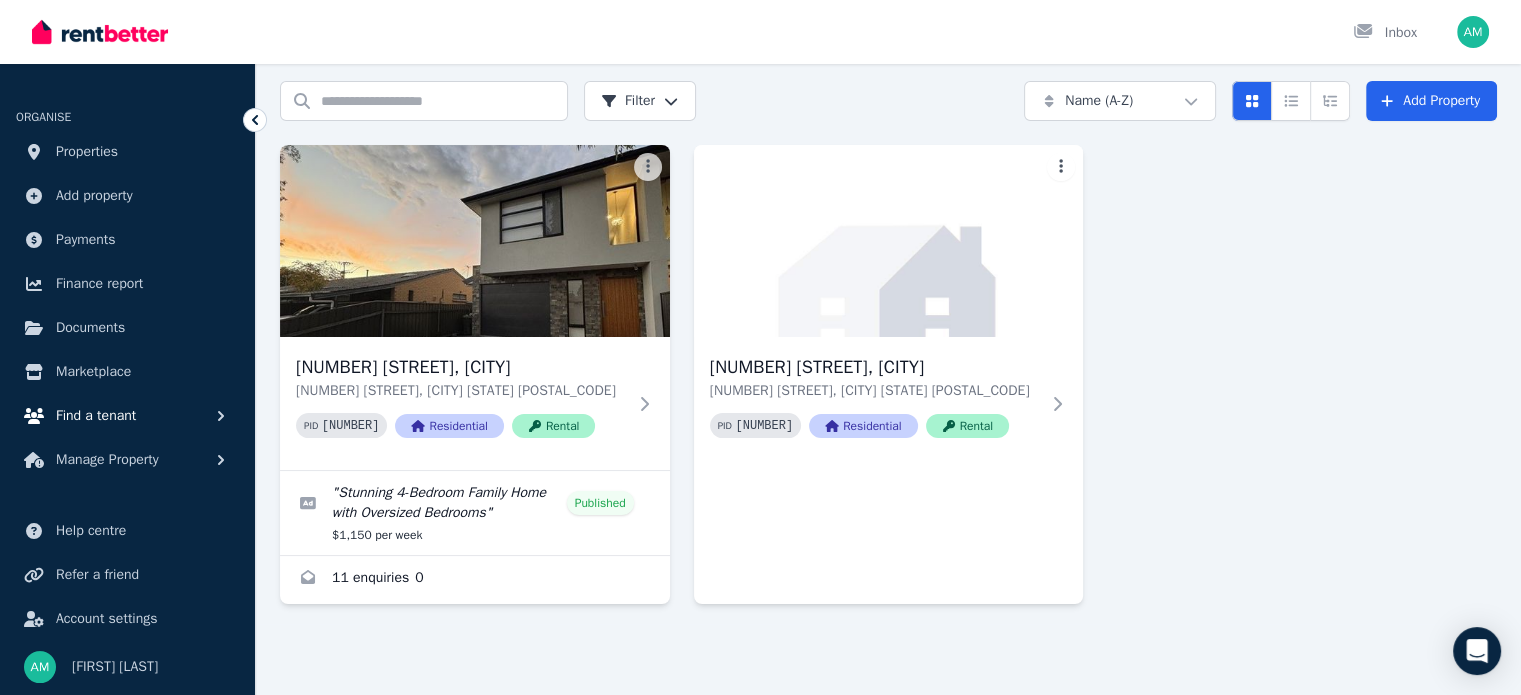 scroll, scrollTop: 0, scrollLeft: 0, axis: both 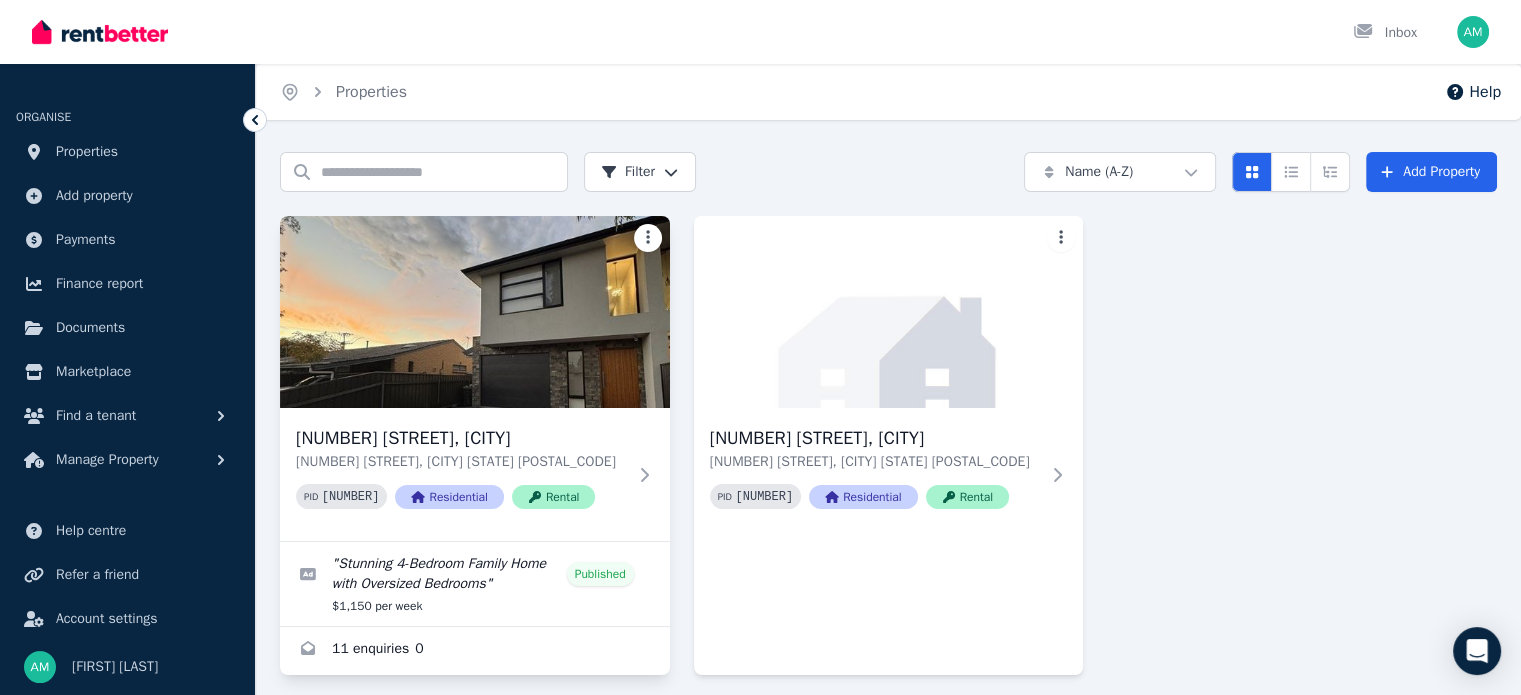 click on "Open main menu Inbox Open user menu ORGANISE Properties Add property Payments Finance report Documents Marketplace Find a tenant Manage Property Help centre Refer a friend Account settings Your profile [FIRST] [LAST] Home Properties Help Search properties Filter Name (A-Z) Add Property [NUMBER] [STREET], [CITY] [STATE] [POSTAL_CODE] PID   [NUMBER] Residential Rental " Stunning 4-Bedroom Family Home with Oversized Bedrooms " Published $[PRICE] per week [NUMBER]   enquiries [NUMBER] [NUMBER] [STREET], [CITY] [STATE] [POSTAL_CODE] PID   [NUMBER] Residential Rental /portal" at bounding box center (760, 347) 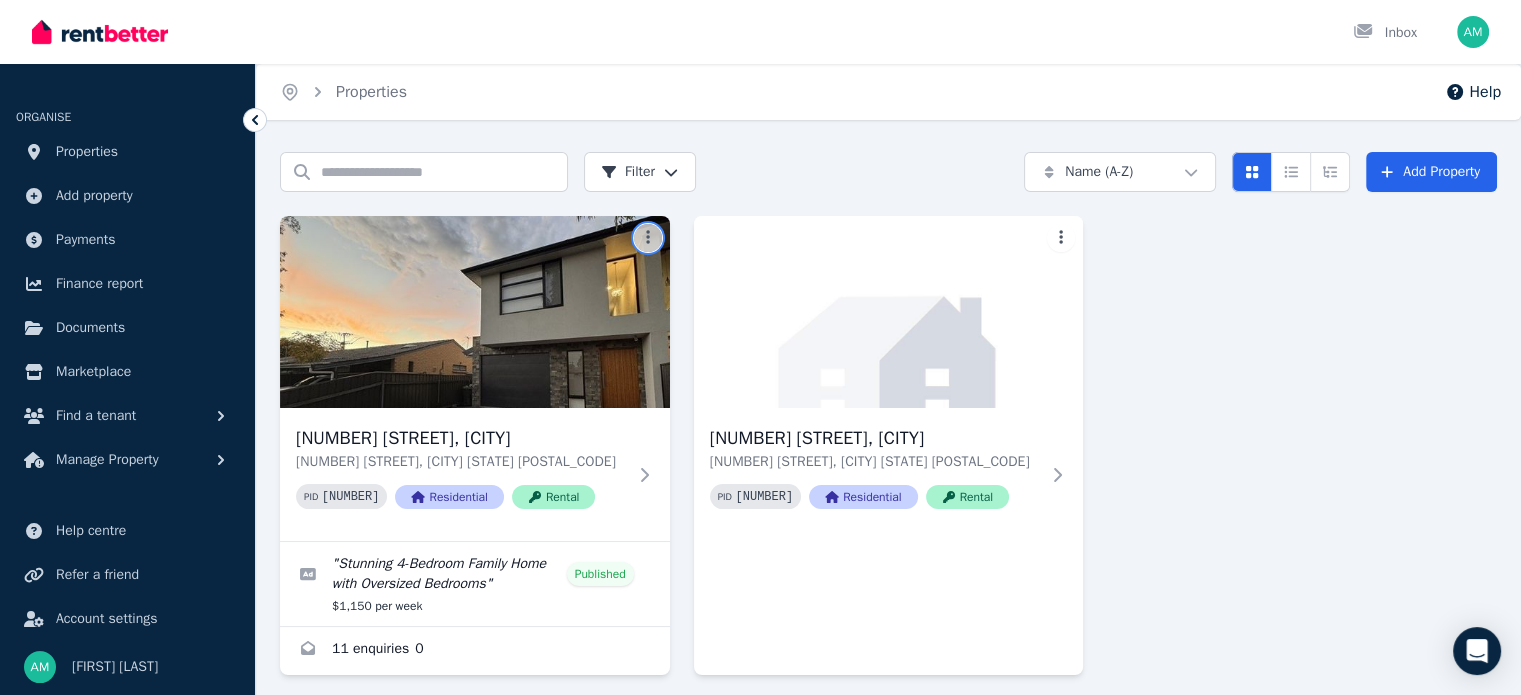 click on "Open main menu Inbox Open user menu ORGANISE Properties Add property Payments Finance report Documents Marketplace Find a tenant Manage Property Help centre Refer a friend Account settings Your profile [FIRST] [LAST] Home Properties Help Search properties Filter Name (A-Z) Add Property [NUMBER] [STREET], [CITY] [STATE] [POSTAL_CODE] PID   [NUMBER] Residential Rental " Stunning 4-Bedroom Family Home with Oversized Bedrooms " Published $[PRICE] per week [NUMBER]   enquiries [NUMBER] [NUMBER] [STREET], [CITY] [STATE] [POSTAL_CODE] PID   [NUMBER] Residential Rental /portal" at bounding box center (760, 347) 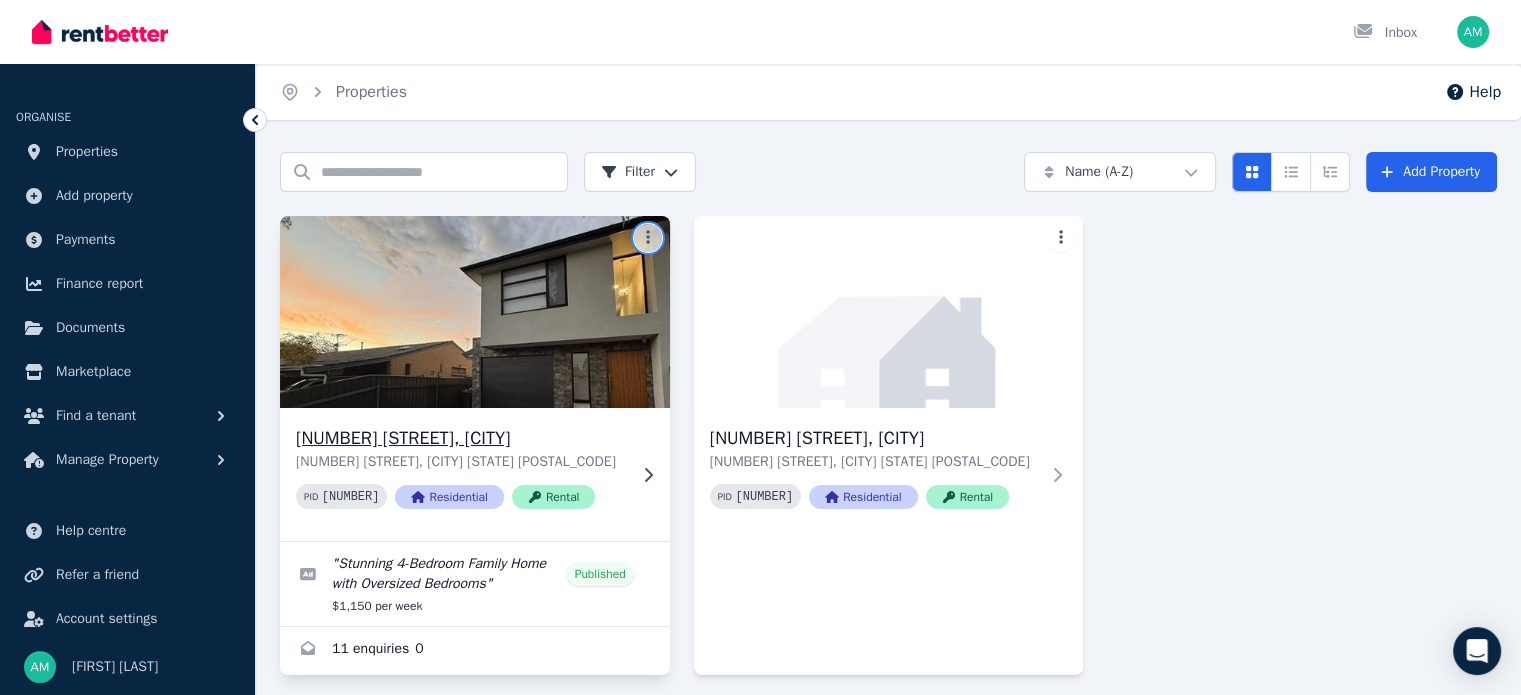 scroll, scrollTop: 71, scrollLeft: 0, axis: vertical 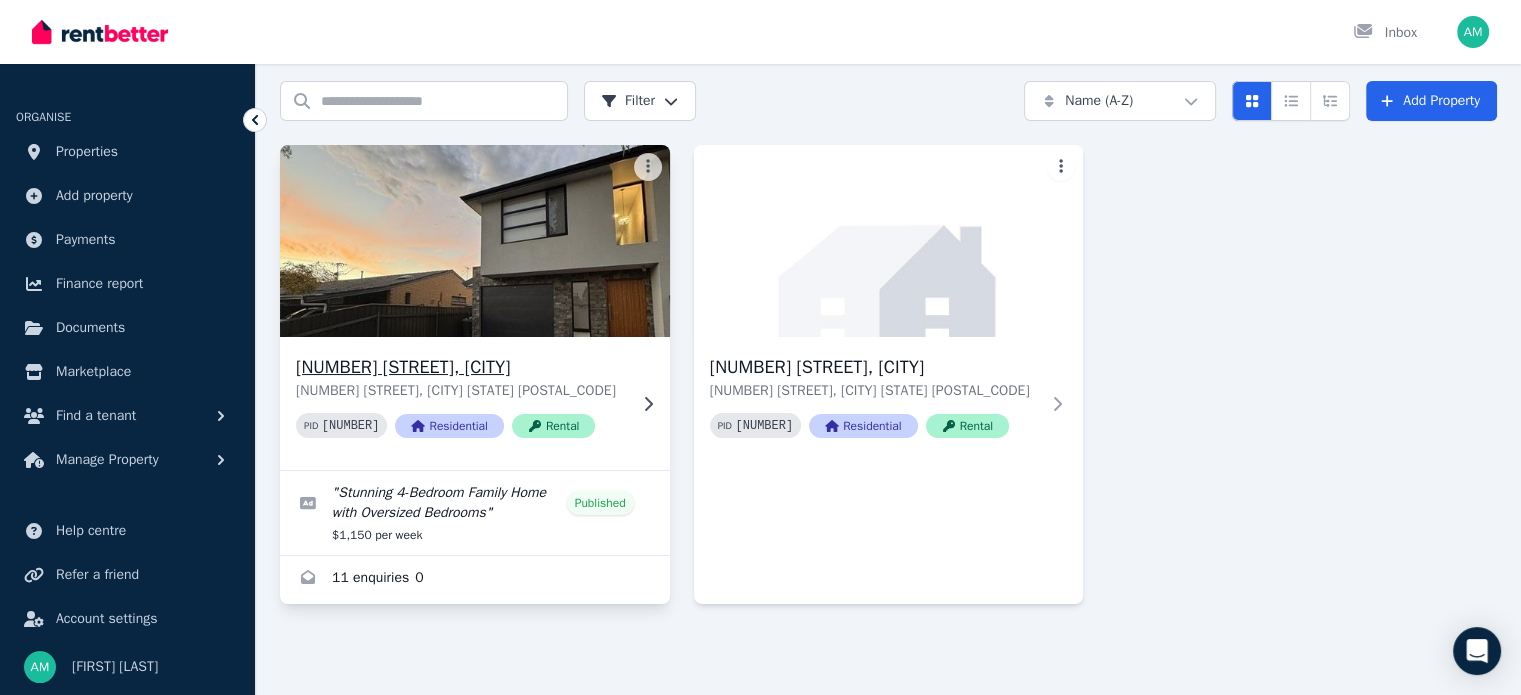 click on "[NUMBER] [STREET], [CITY]" at bounding box center (461, 367) 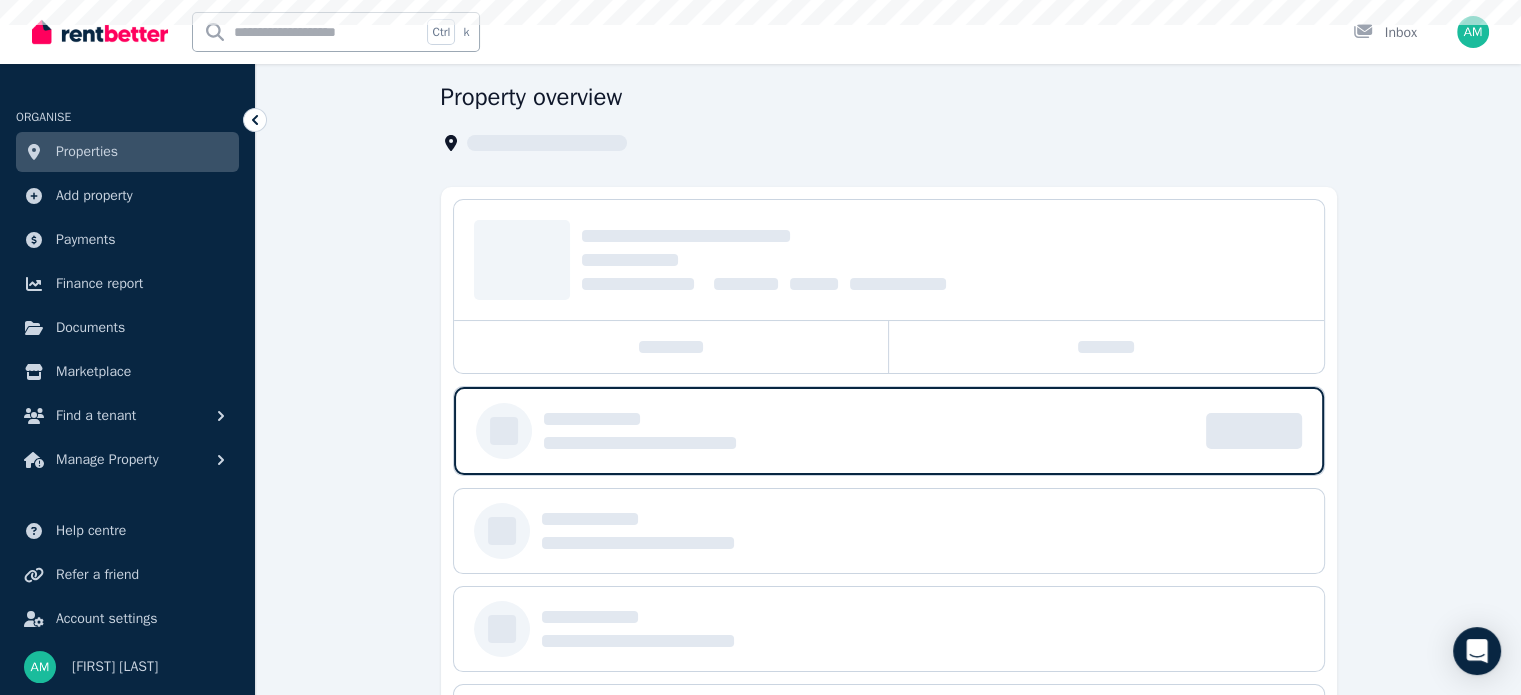 scroll, scrollTop: 0, scrollLeft: 0, axis: both 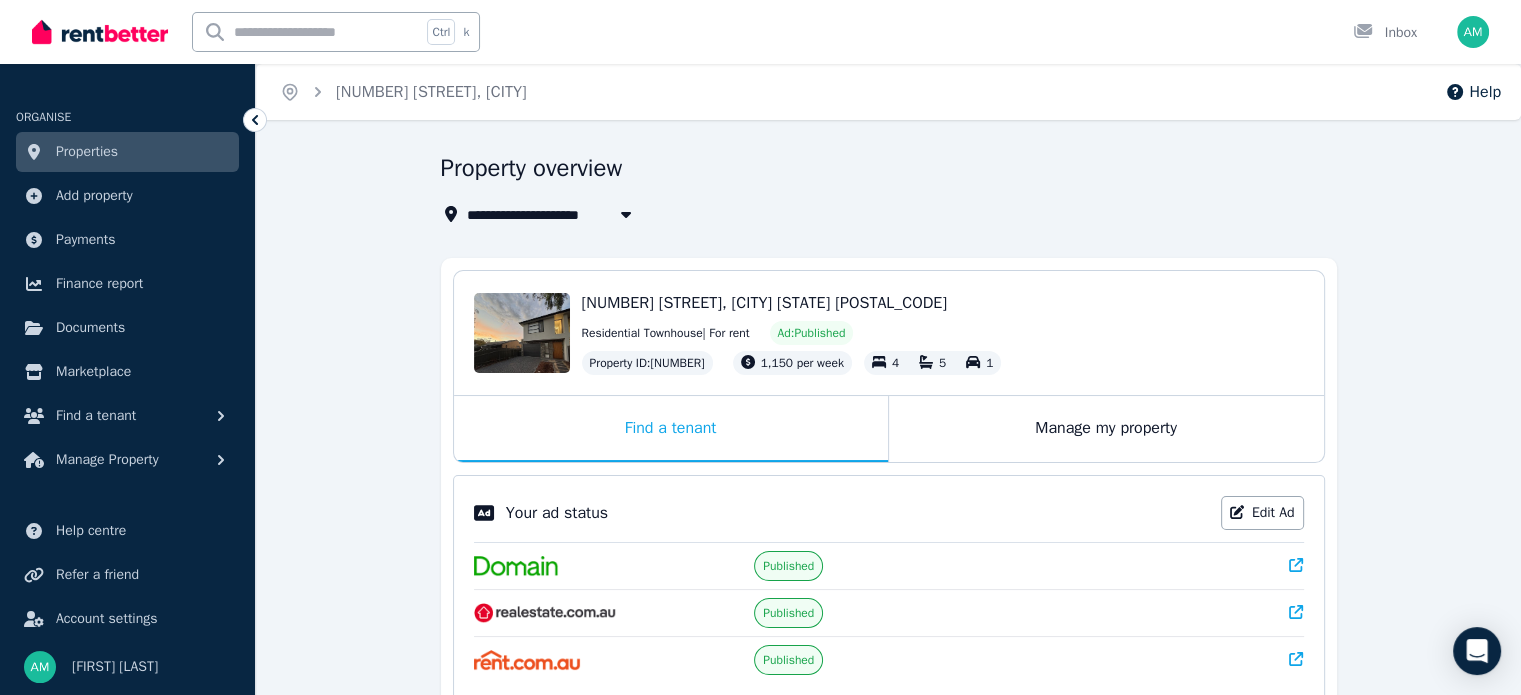 click on "Properties" at bounding box center (87, 152) 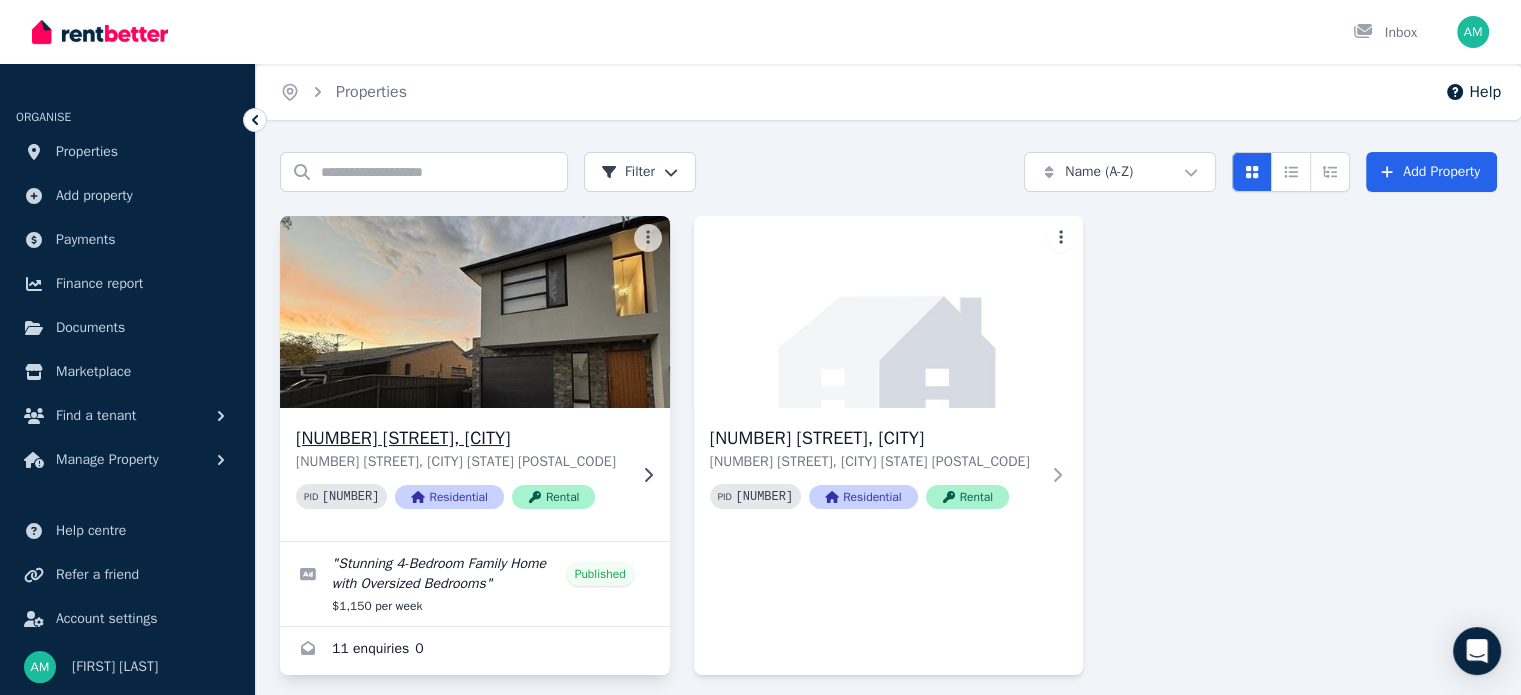 click on "[NUMBER] [STREET], [CITY] [STATE] [POSTAL_CODE] PID   [NUMBER] Residential Rental" at bounding box center (475, 474) 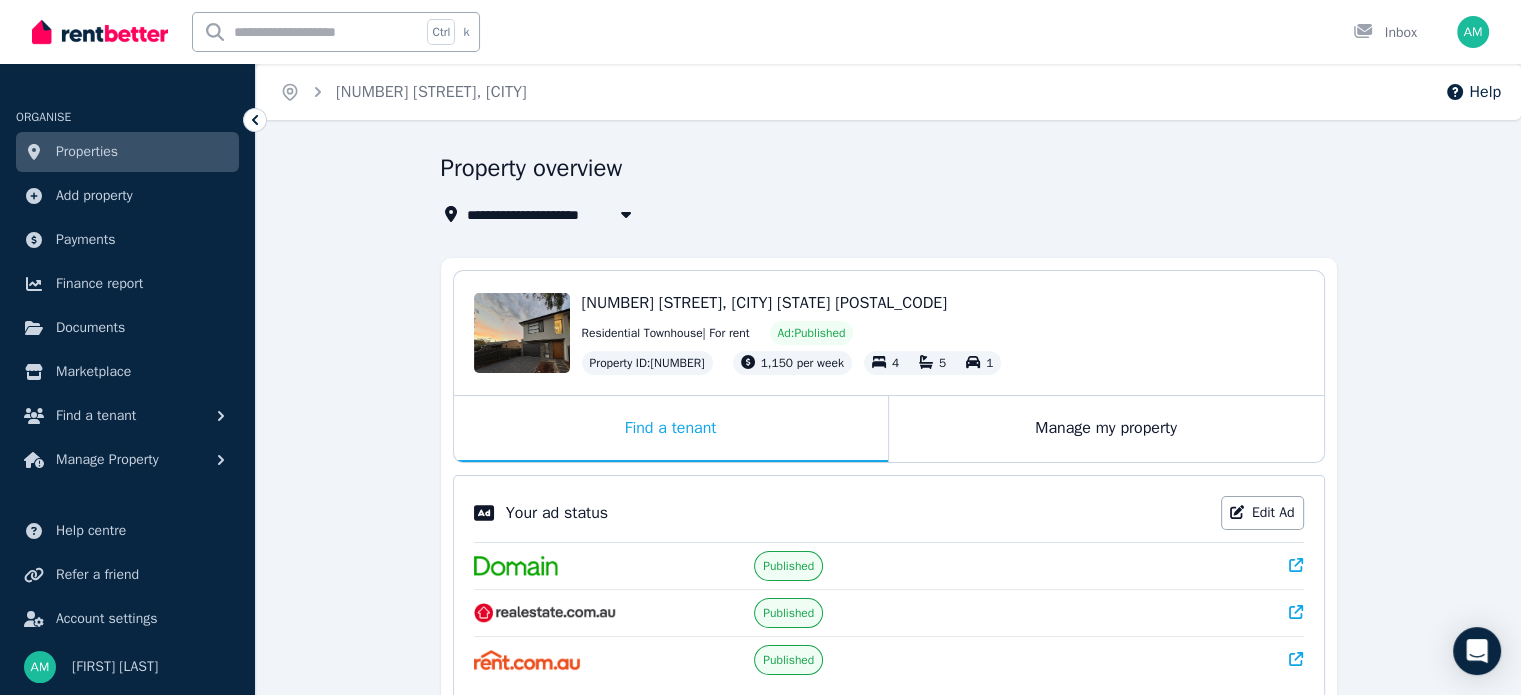 scroll, scrollTop: 490, scrollLeft: 0, axis: vertical 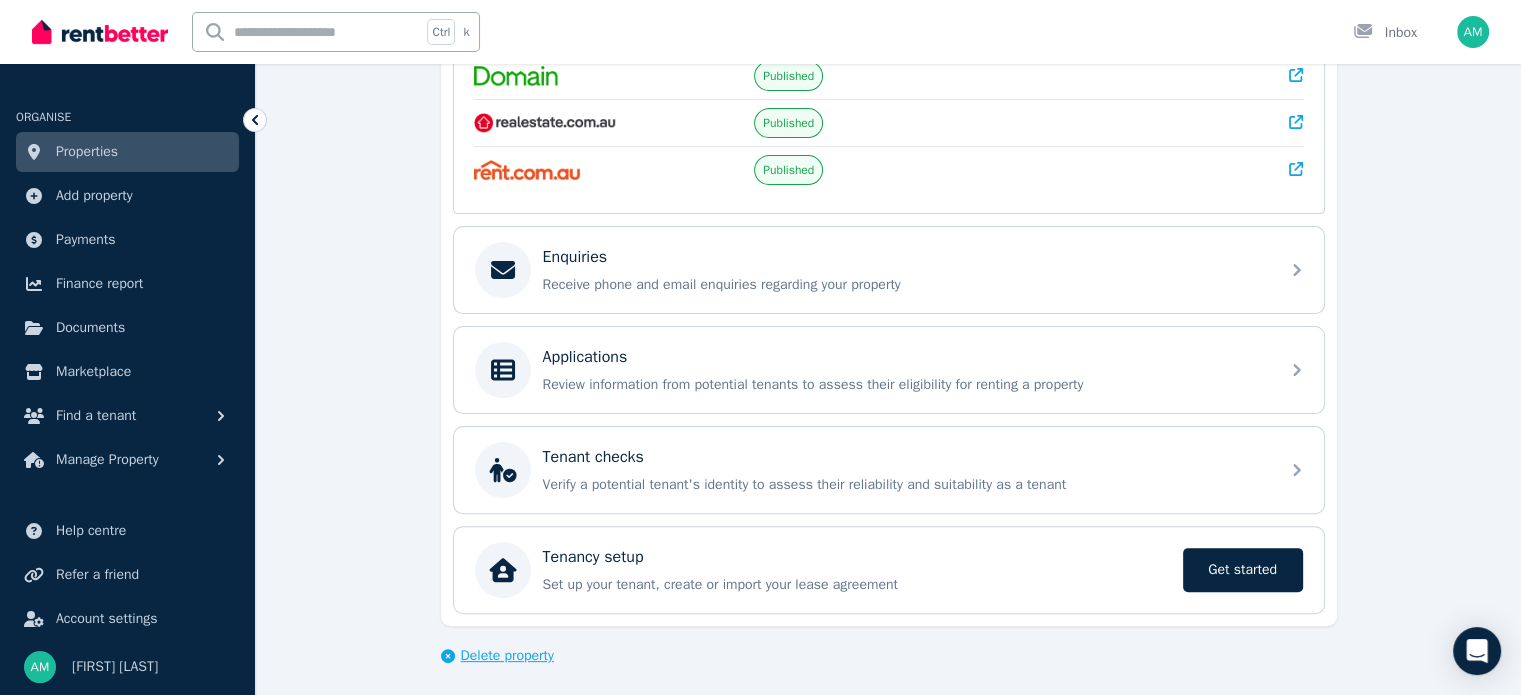 click on "Delete property" at bounding box center [507, 656] 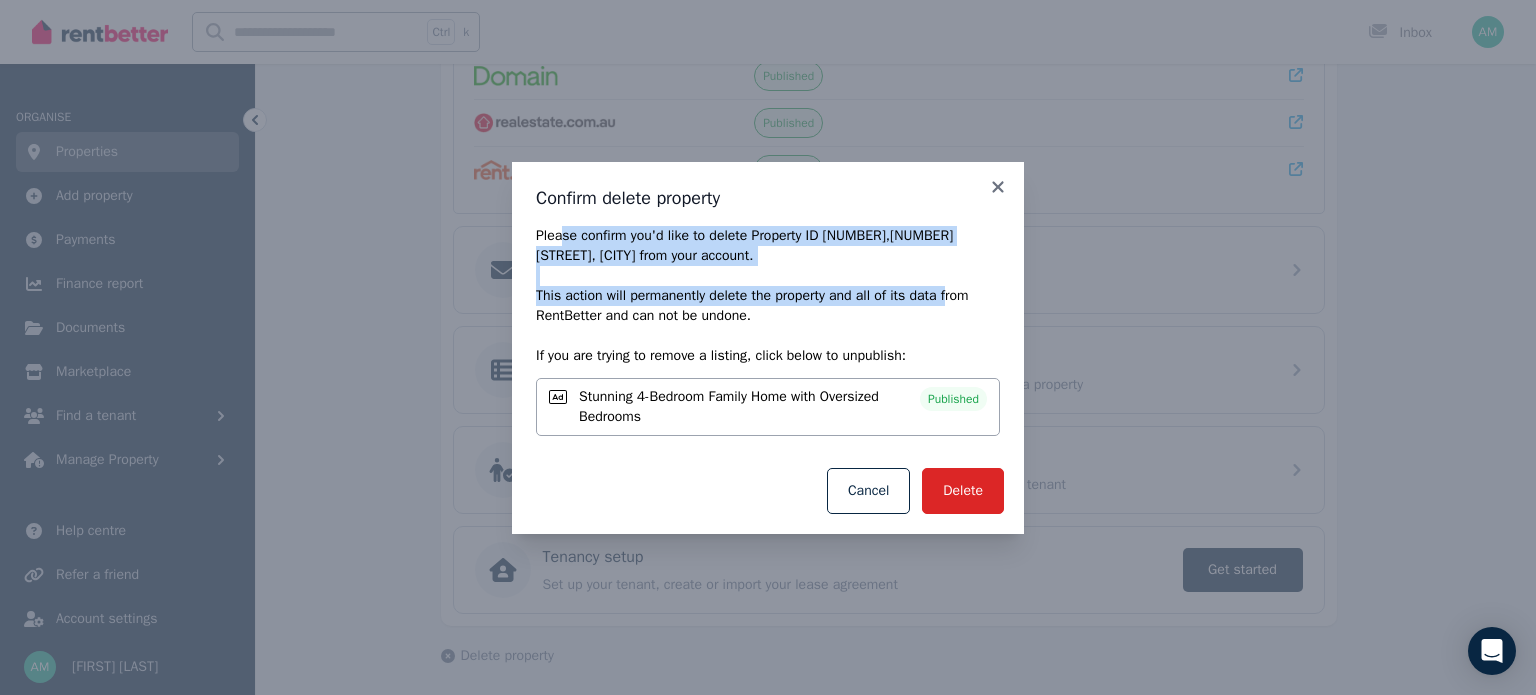 drag, startPoint x: 558, startPoint y: 238, endPoint x: 949, endPoint y: 292, distance: 394.71127 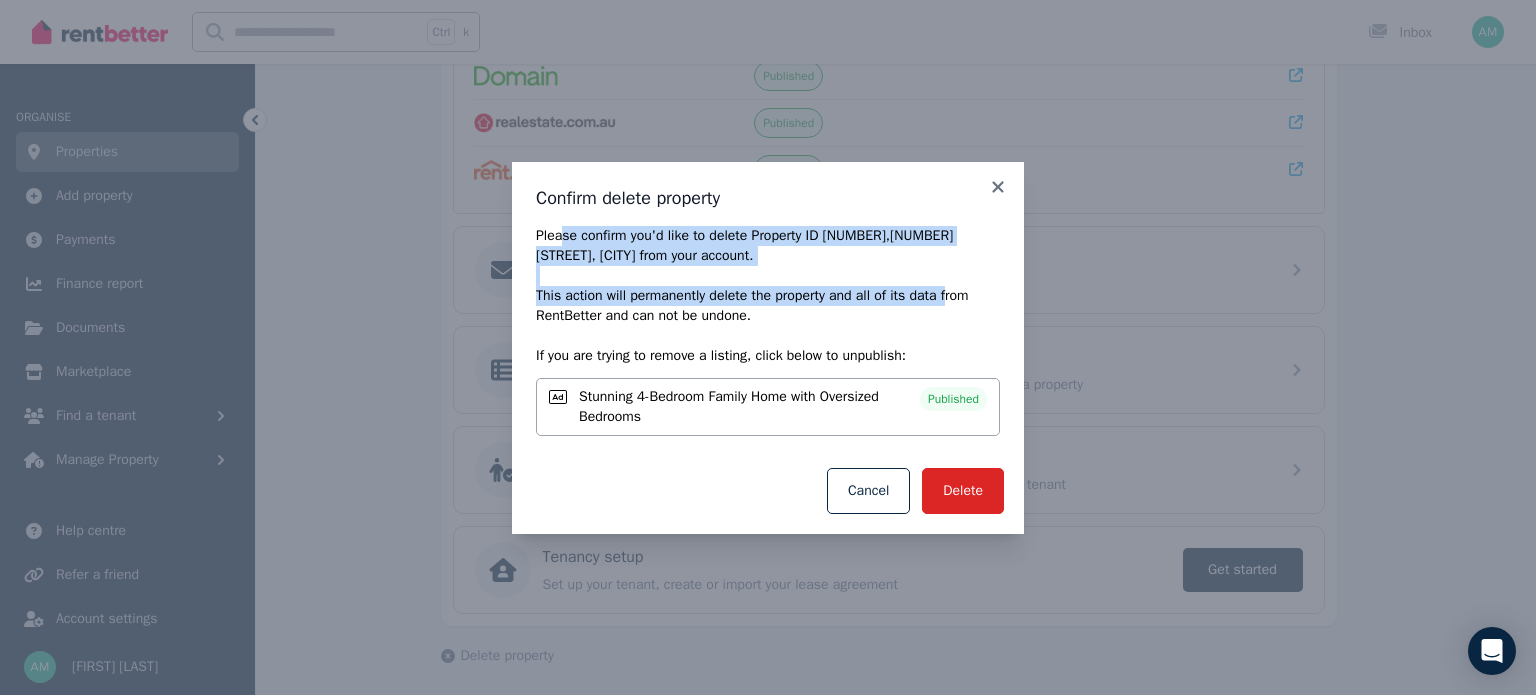 click on "Please confirm you'd like to delete Property ID   [NUMBER] ,  [NUMBER] [STREET], [CITY]   from your account. This action will permanently delete the property and all of its data from RentBetter and can not be undone." at bounding box center (768, 276) 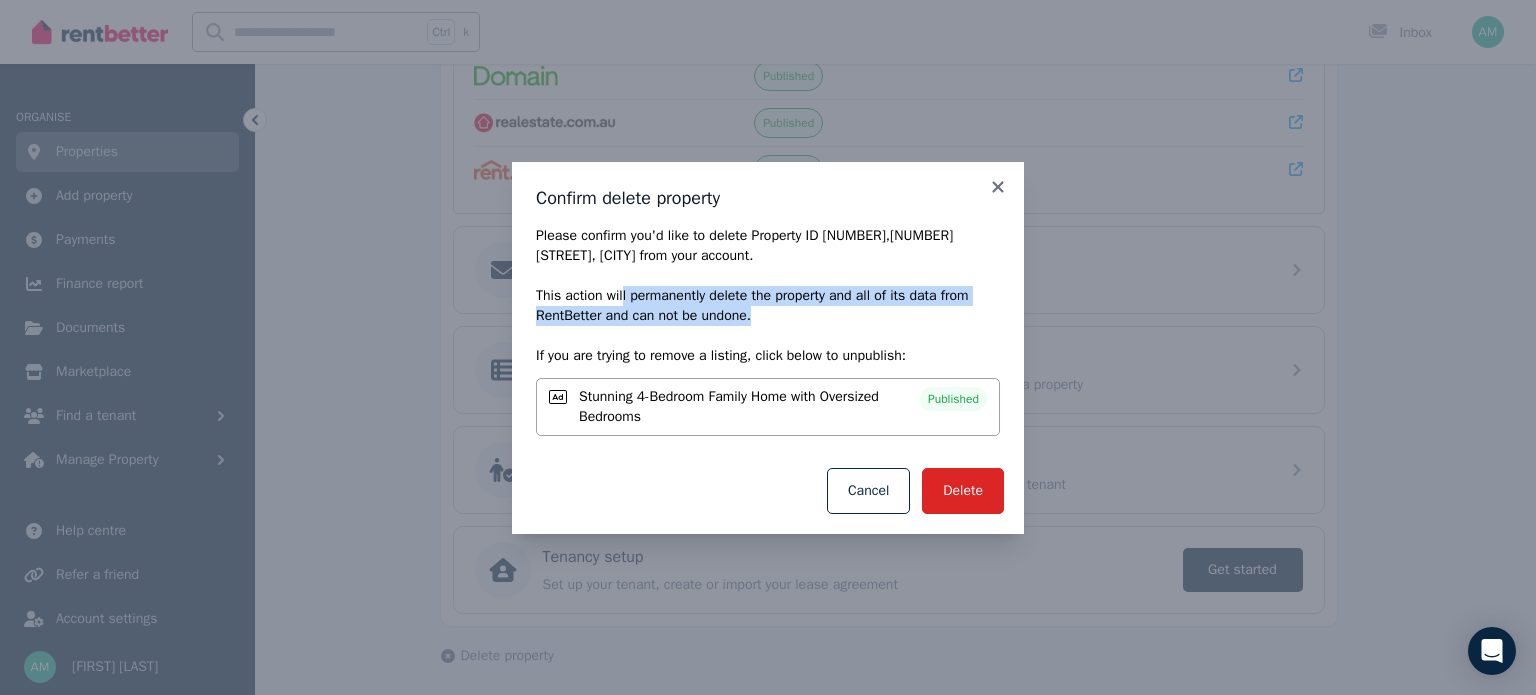 drag, startPoint x: 622, startPoint y: 301, endPoint x: 852, endPoint y: 312, distance: 230.2629 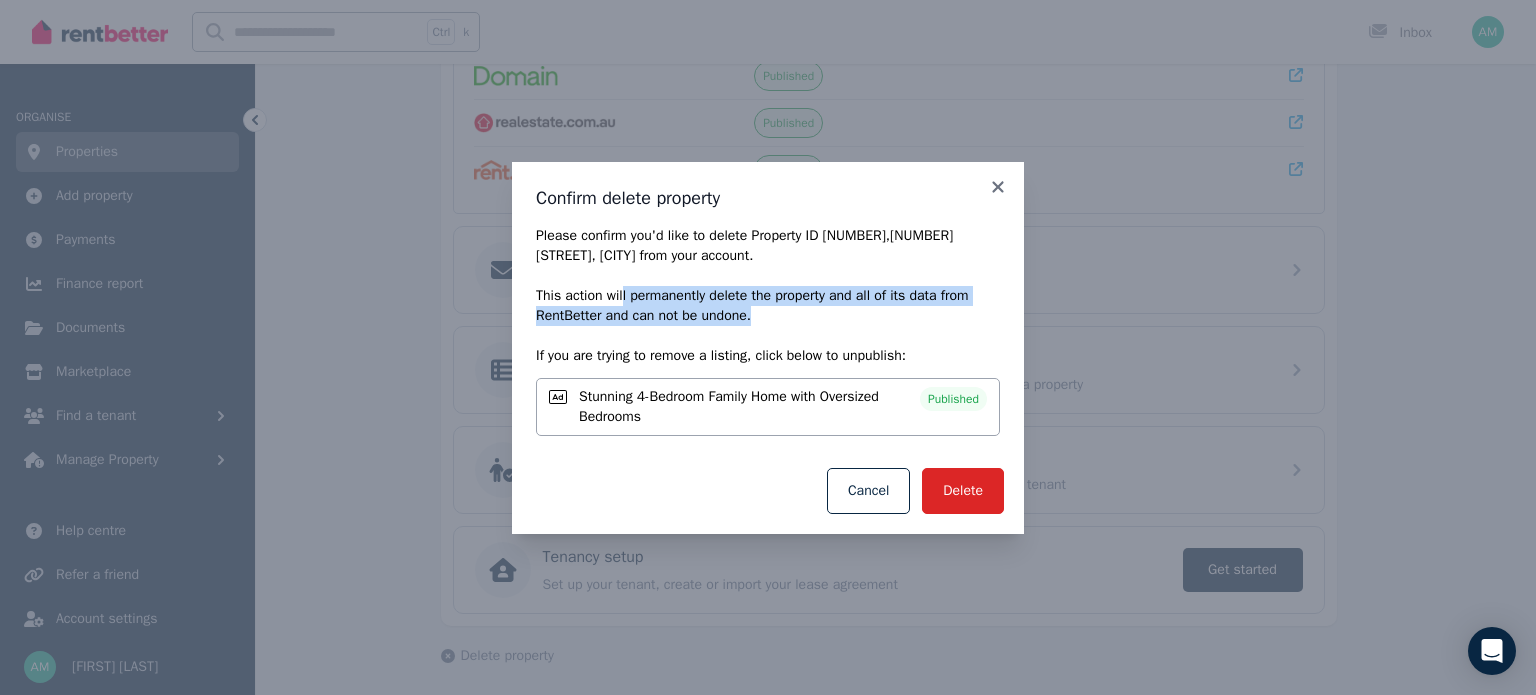 click on "Please confirm you'd like to delete Property ID   [NUMBER] ,  [NUMBER] [STREET], [CITY]   from your account. This action will permanently delete the property and all of its data from RentBetter and can not be undone." at bounding box center [768, 276] 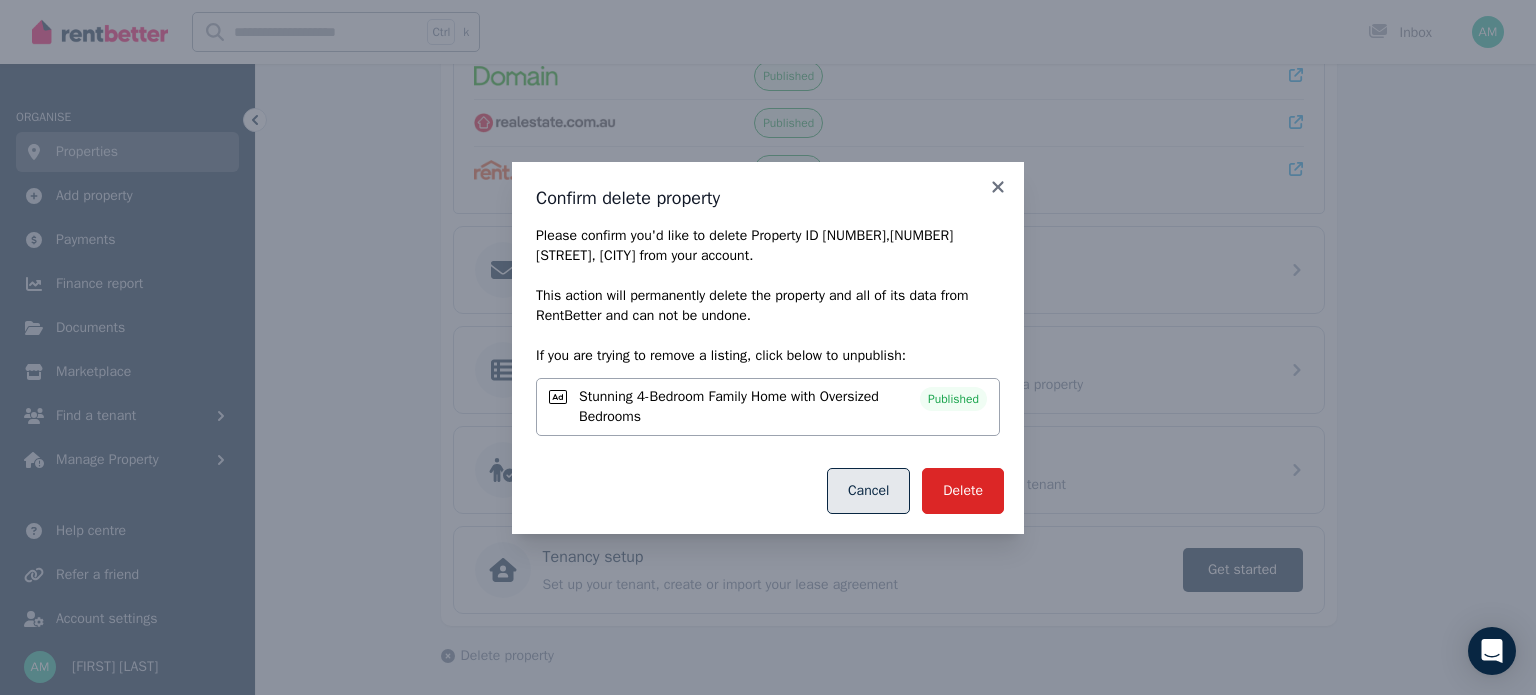 click on "Cancel" at bounding box center [868, 491] 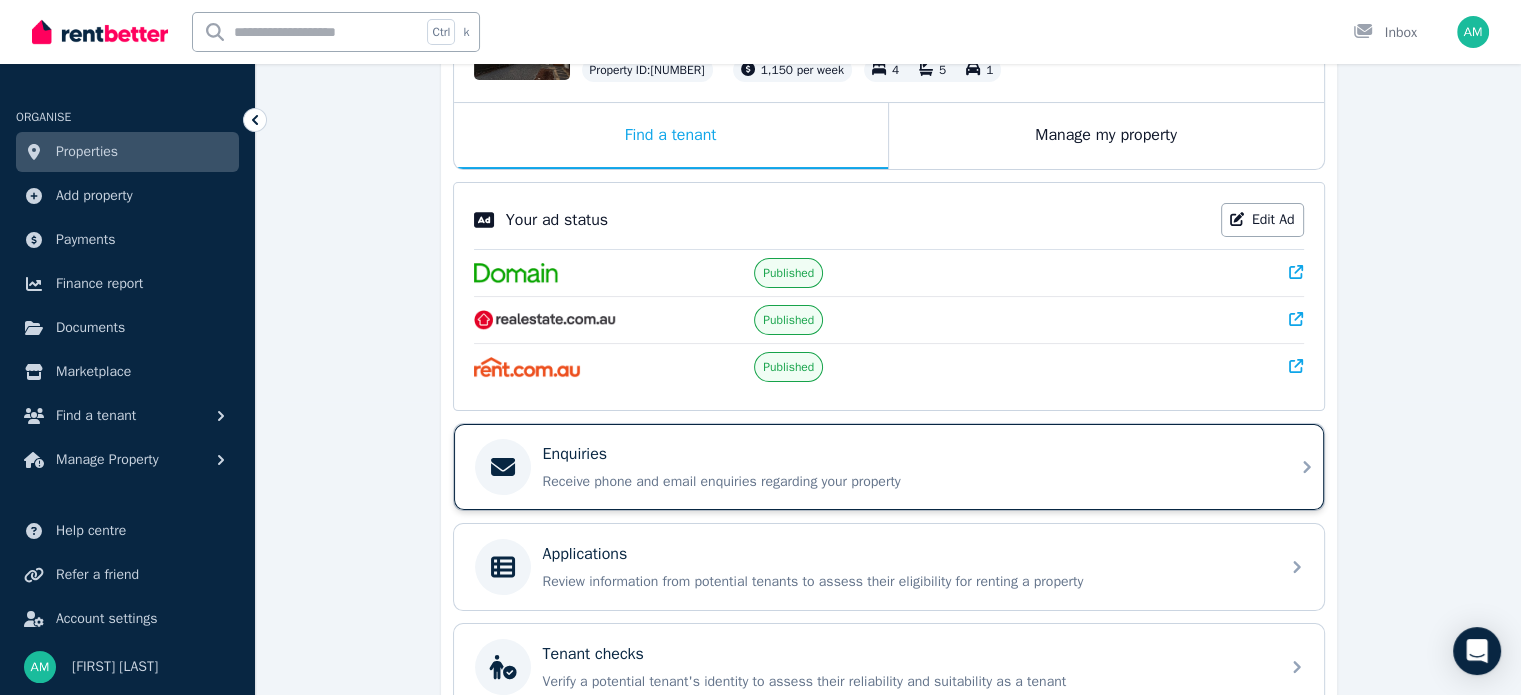 scroll, scrollTop: 290, scrollLeft: 0, axis: vertical 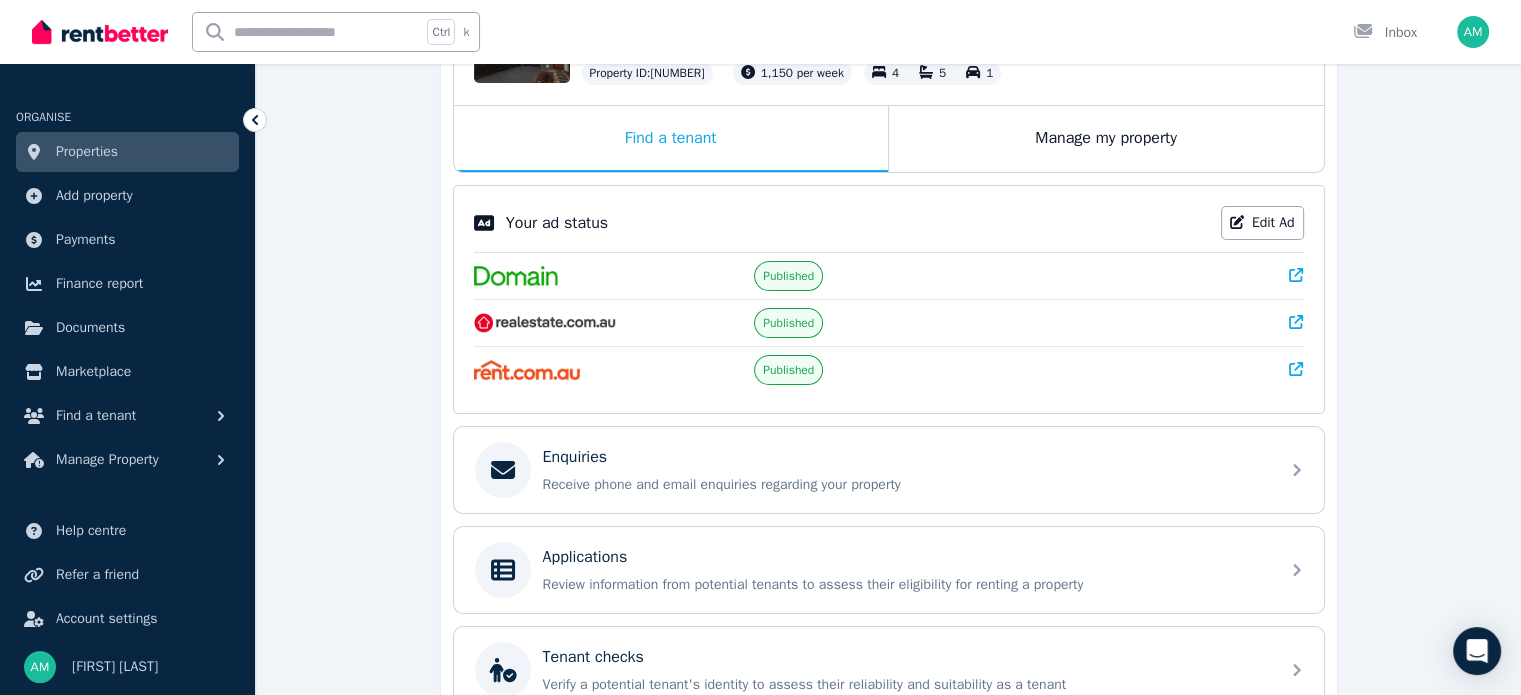 click 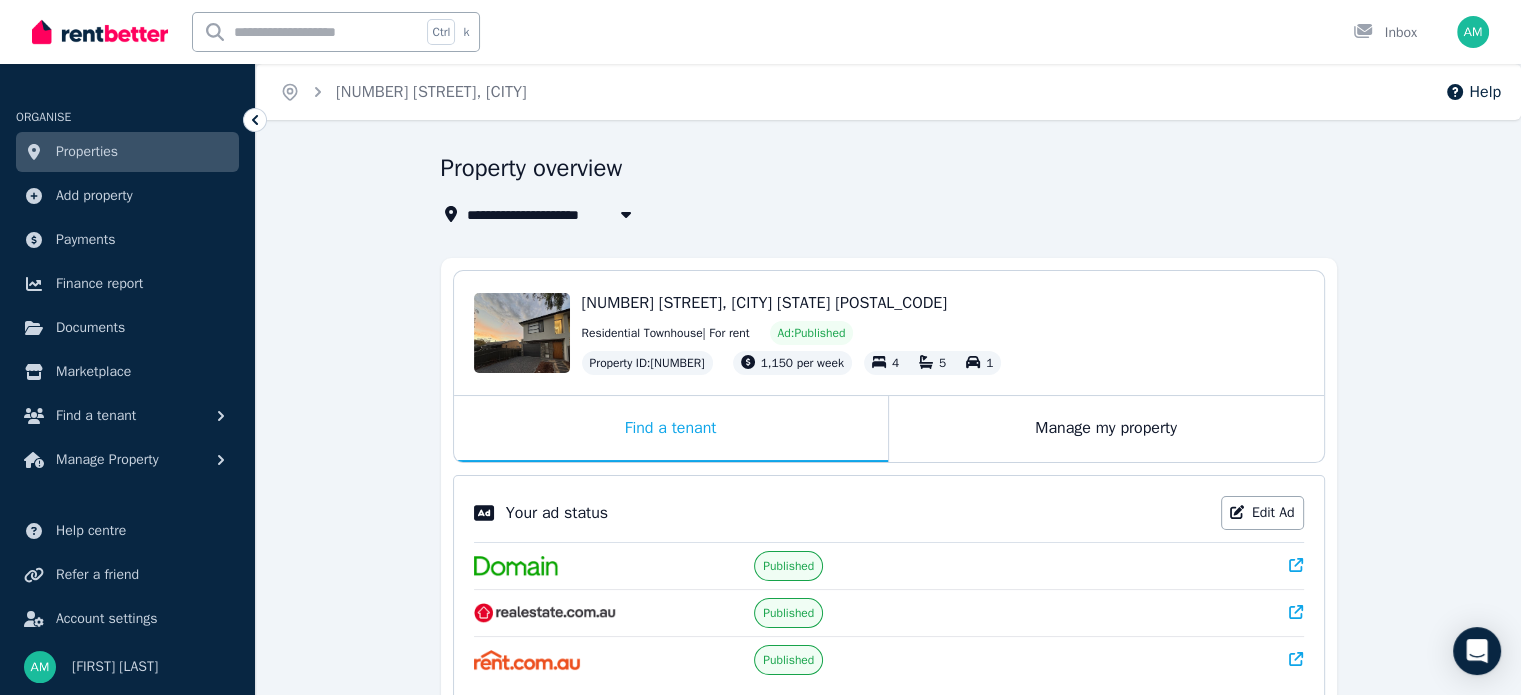 scroll, scrollTop: 490, scrollLeft: 0, axis: vertical 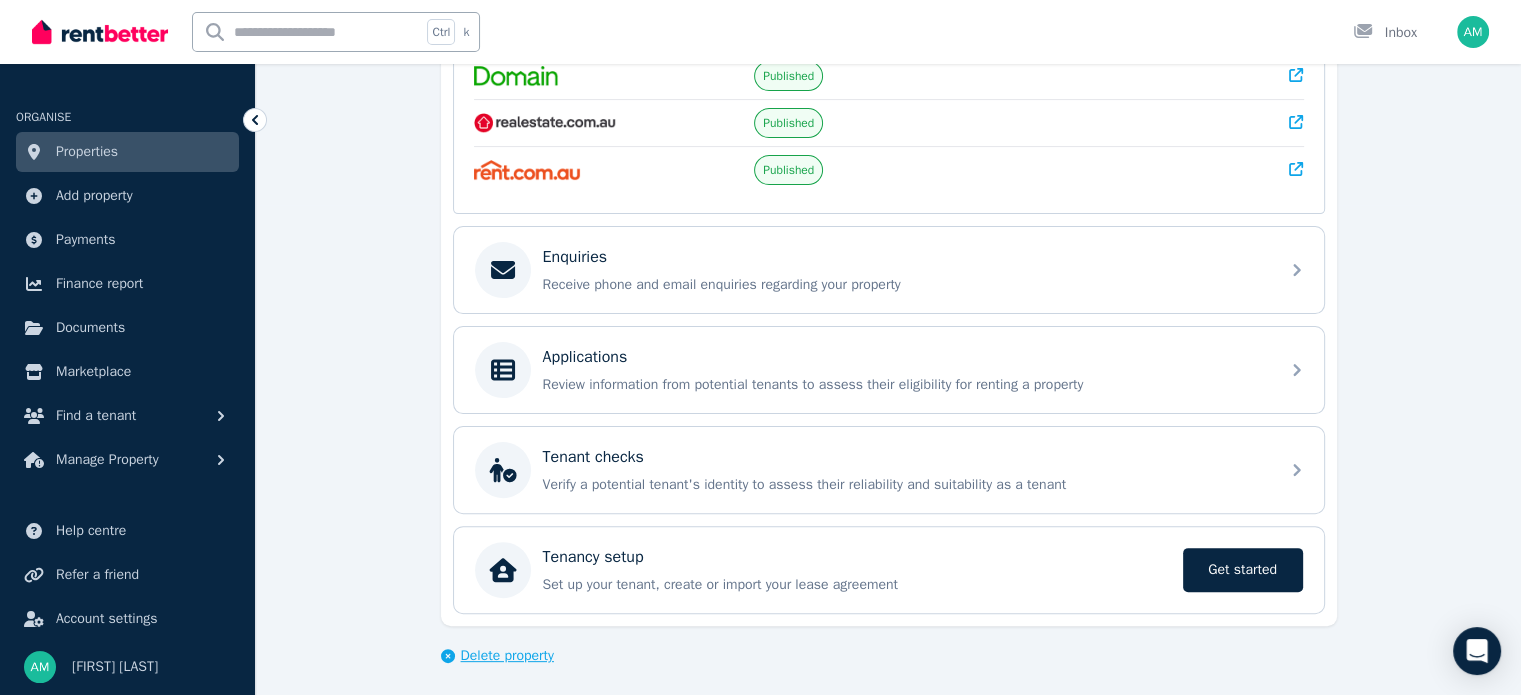 click on "Delete property" at bounding box center (507, 656) 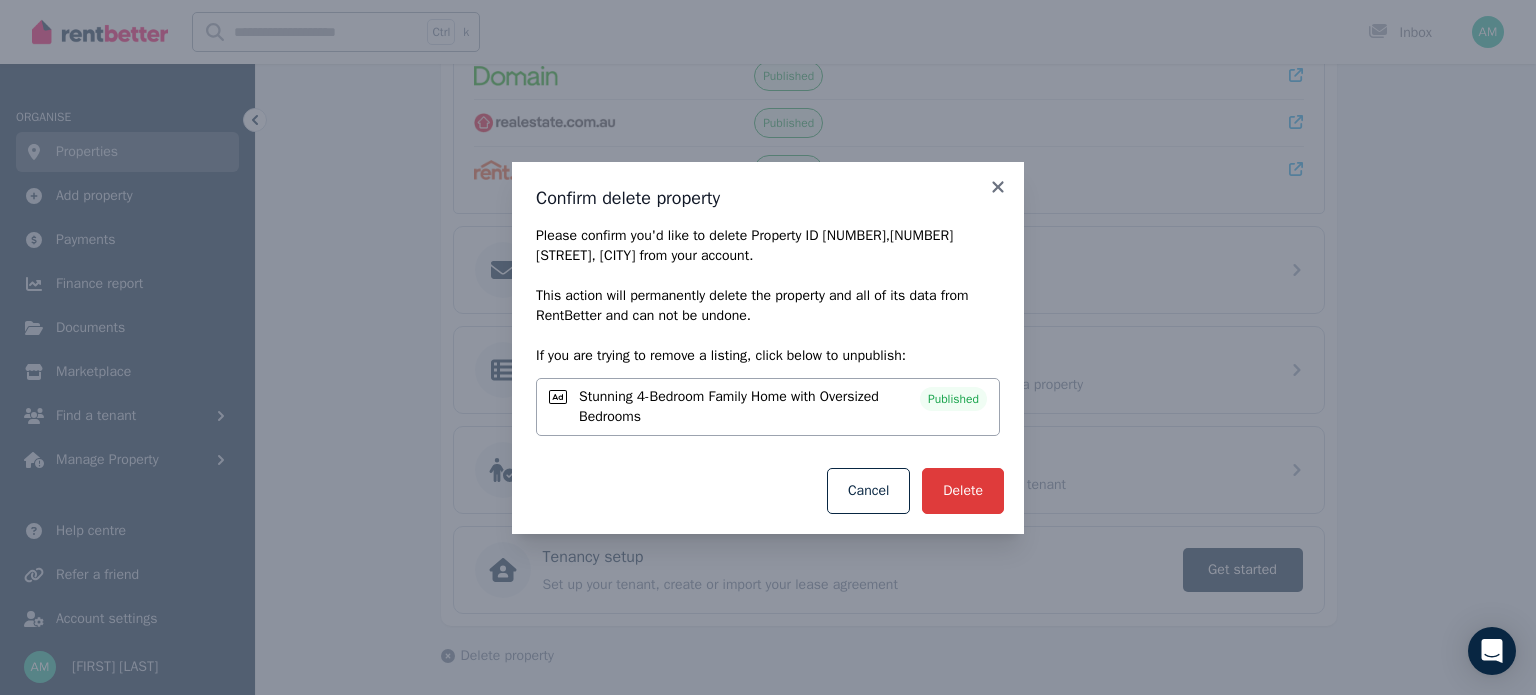 click on "Delete" at bounding box center [963, 491] 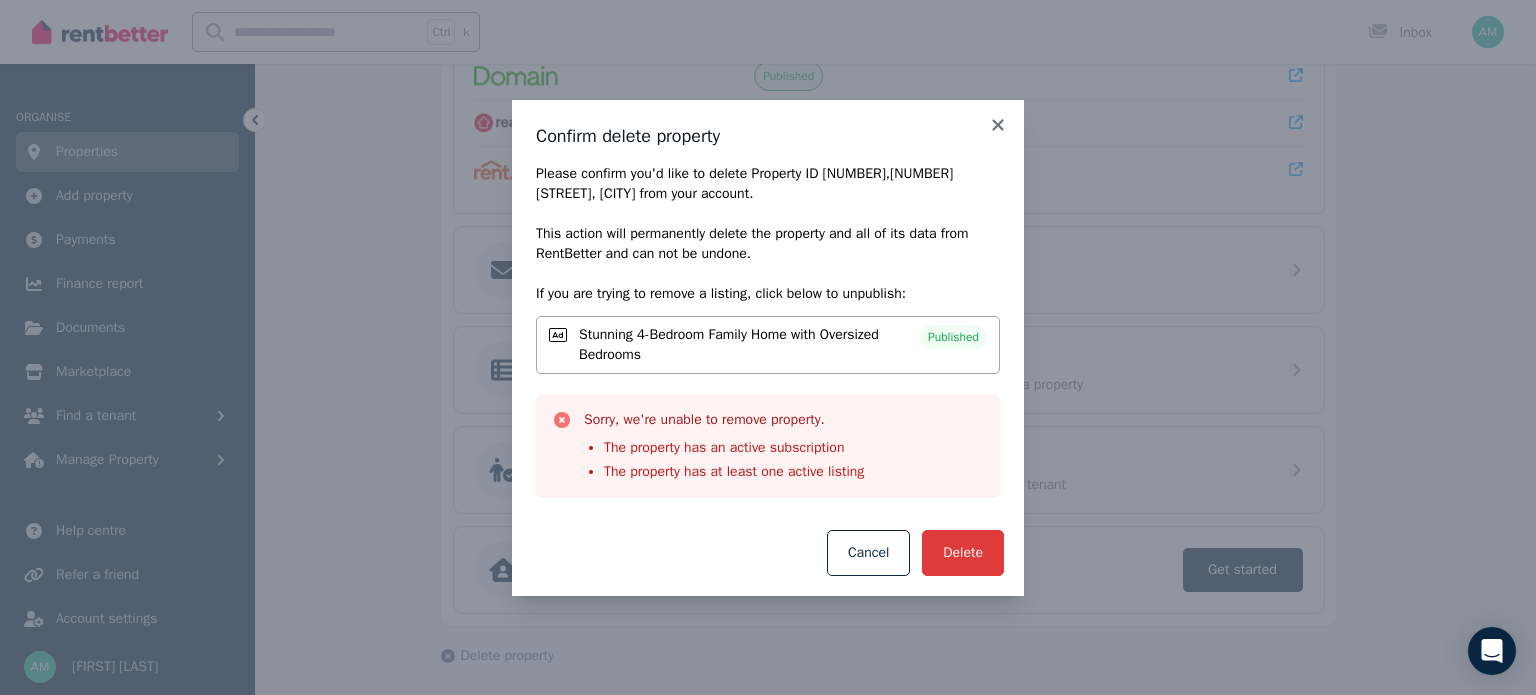 click on "Delete" at bounding box center [963, 553] 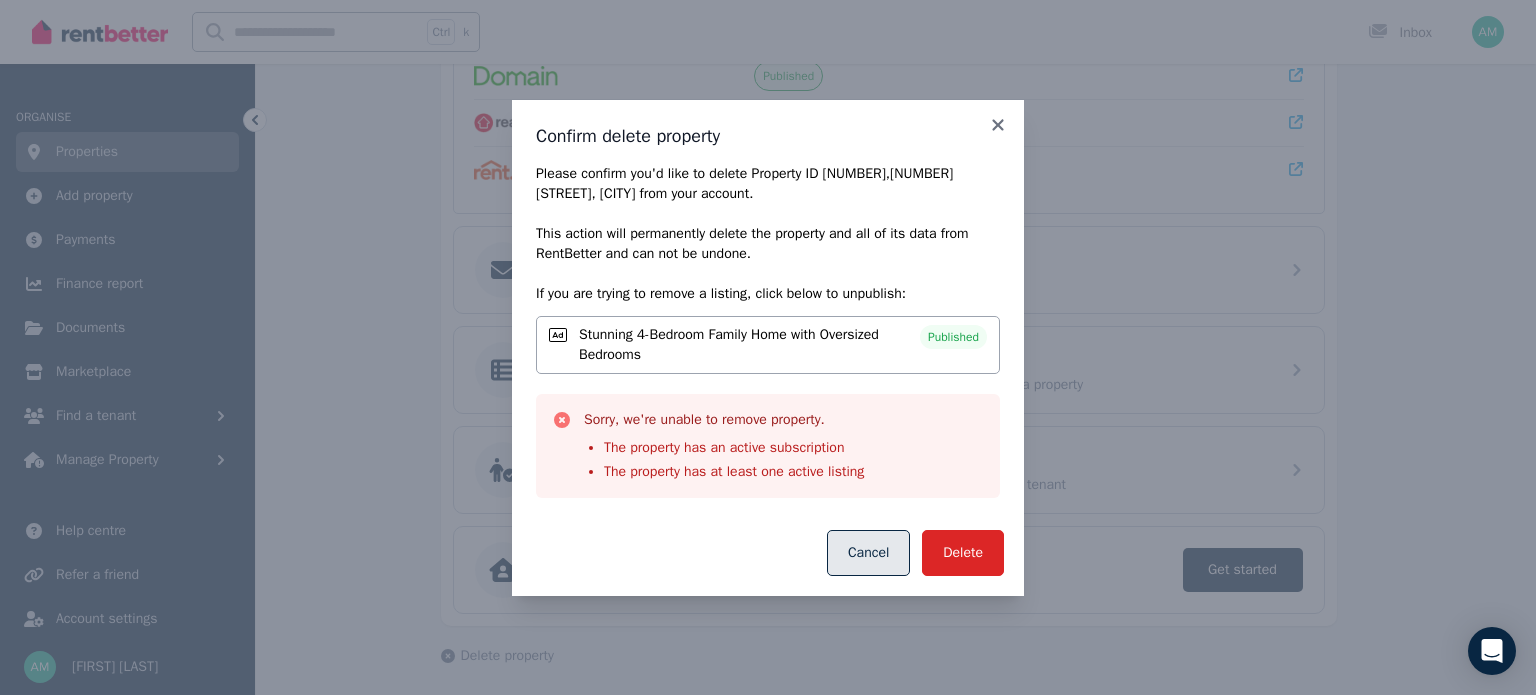 click on "Cancel" at bounding box center [868, 553] 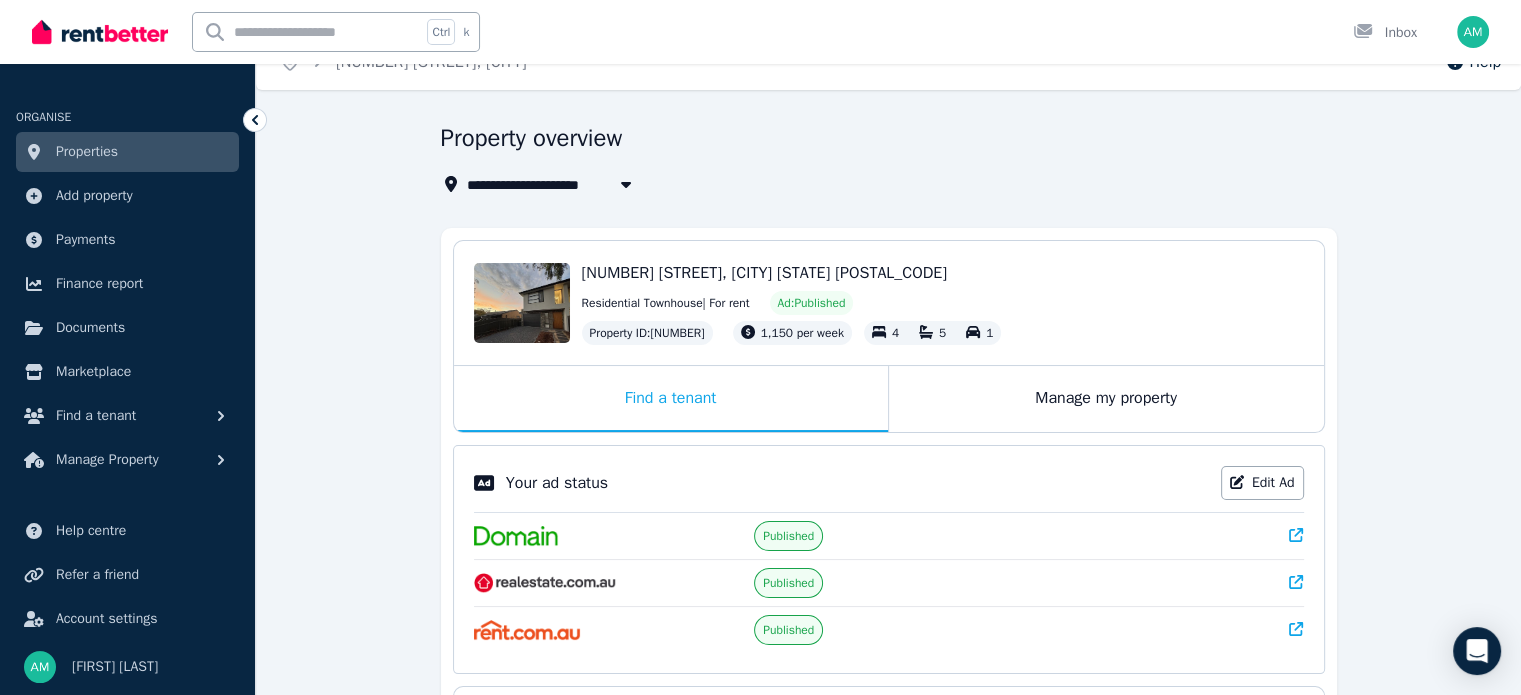 scroll, scrollTop: 0, scrollLeft: 0, axis: both 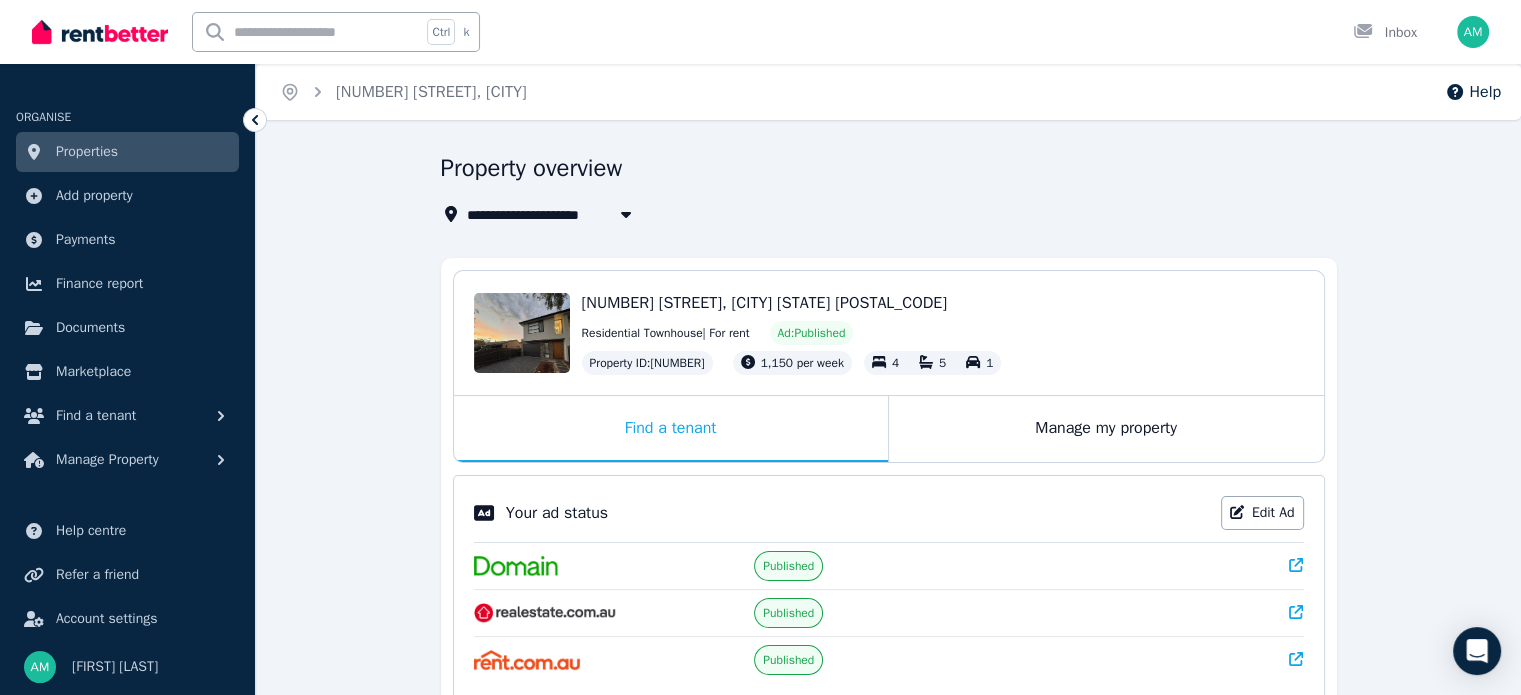 click on "Properties" at bounding box center [87, 152] 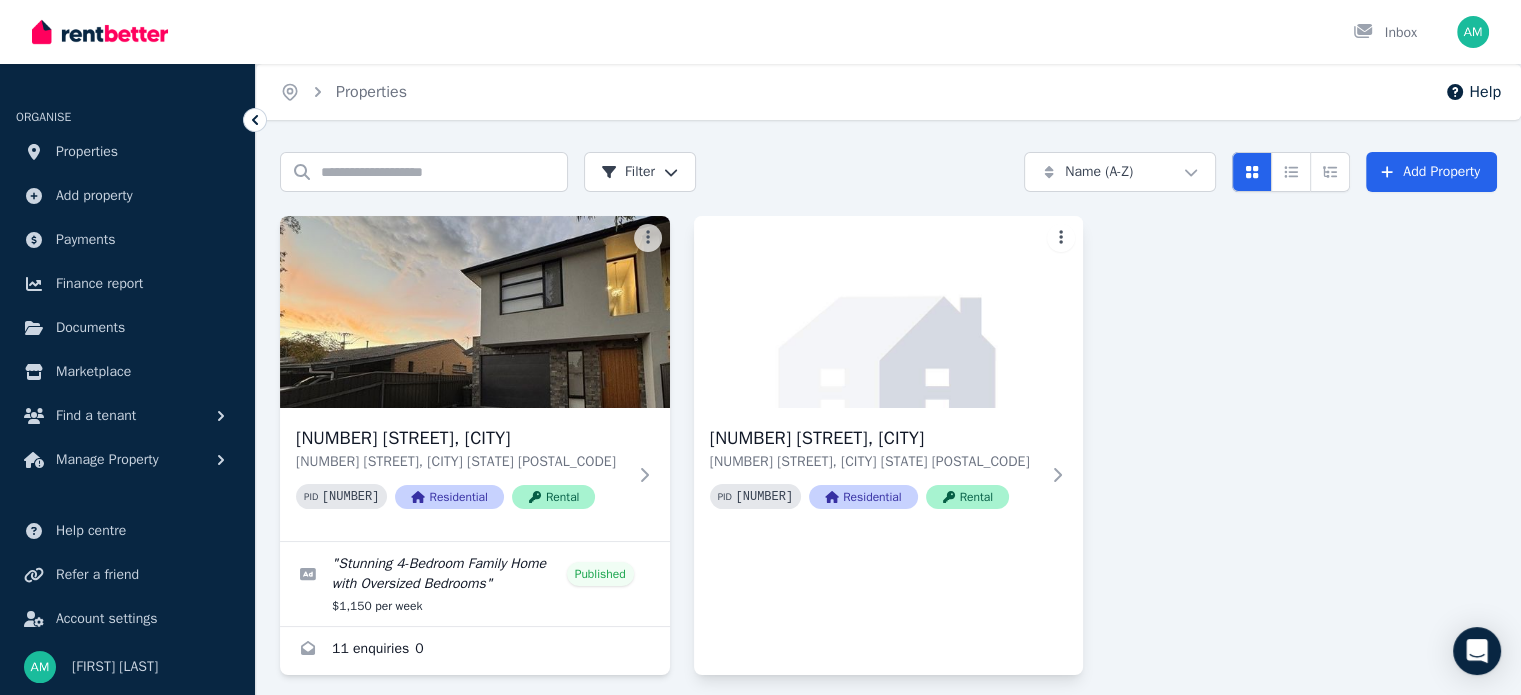 click on "Open main menu Inbox Open user menu ORGANISE Properties Add property Payments Finance report Documents Marketplace Find a tenant Manage Property Help centre Refer a friend Account settings Your profile [FIRST] [LAST] Home Properties Help Search properties Filter Name (A-Z) Add Property [NUMBER] [STREET], [CITY] [STATE] [POSTAL_CODE] PID   [NUMBER] Residential Rental " Stunning 4-Bedroom Family Home with Oversized Bedrooms " Published $[PRICE] per week [NUMBER]   enquiries [NUMBER] [NUMBER] [STREET], [CITY] [STATE] [POSTAL_CODE] PID   [NUMBER] Residential Rental /portal" at bounding box center (760, 347) 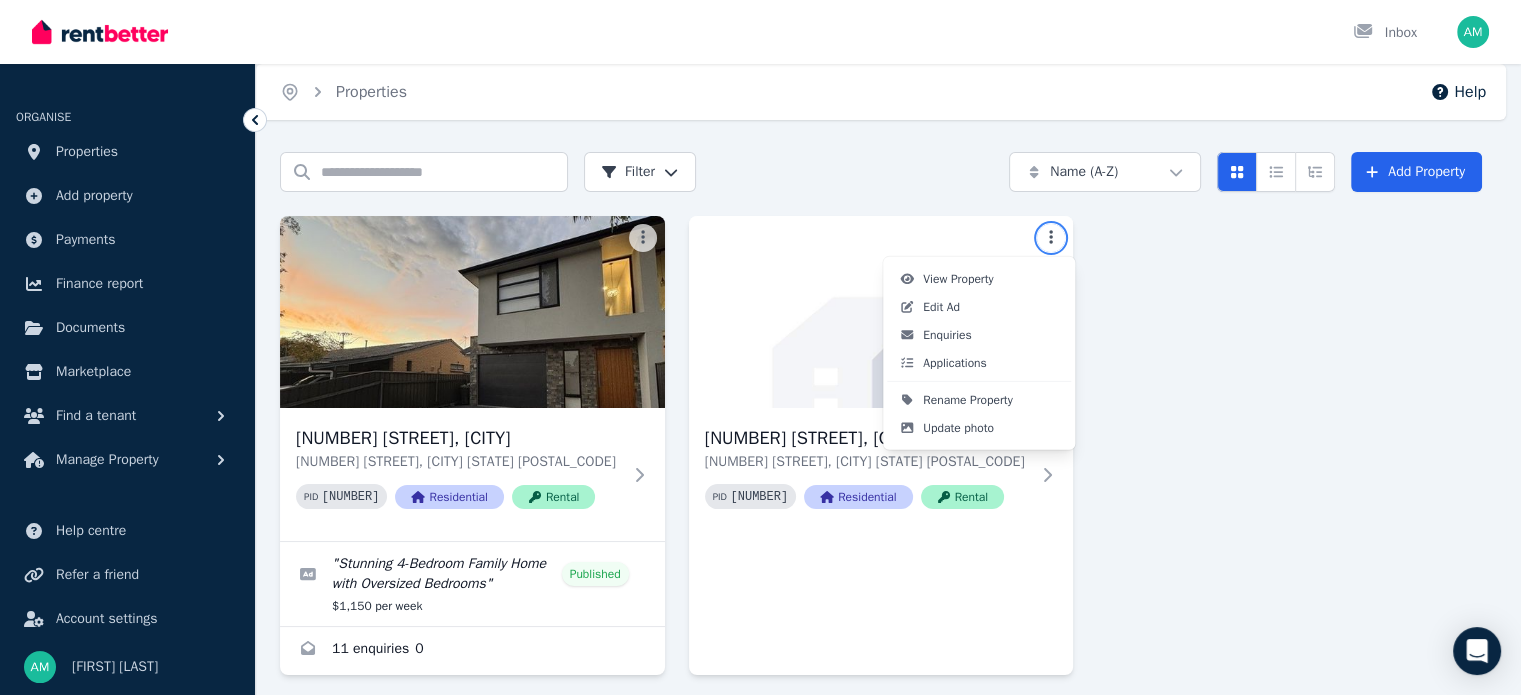 click on "Open main menu Inbox Open user menu ORGANISE Properties Add property Payments Finance report Documents Marketplace Find a tenant Manage Property Help centre Refer a friend Account settings Your profile [FIRST] [LAST] Home Properties Help Search properties Filter Name (A-Z) Add Property [NUMBER] [STREET], [CITY] [STATE] [POSTAL_CODE] PID   [NUMBER] Residential Rental " Stunning 4-Bedroom Family Home with Oversized Bedrooms " Published $[PRICE] per week [NUMBER]   enquiries [NUMBER] [NUMBER] [STREET], [CITY] [STATE] [POSTAL_CODE] PID   [NUMBER] Residential Rental /portal
View Property Edit Ad Enquiries Applications Rename Property Update photo" at bounding box center (760, 347) 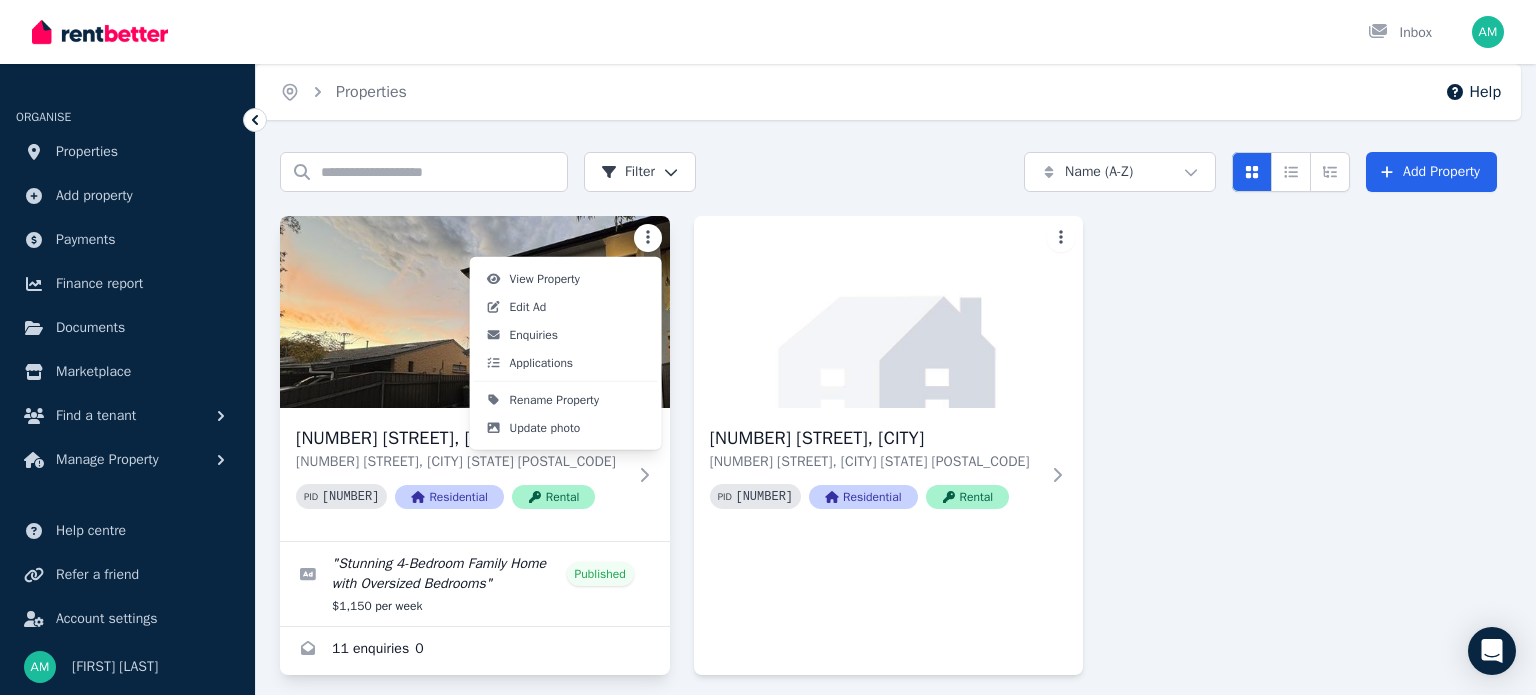 click on "Open main menu Inbox Open user menu ORGANISE Properties Add property Payments Finance report Documents Marketplace Find a tenant Manage Property Help centre Refer a friend Account settings Your profile [FIRST] [LAST] Home Properties Help Search properties Filter Name (A-Z) Add Property [NUMBER] [STREET], [CITY] [STATE] [POSTAL_CODE] PID   [NUMBER] Residential Rental " Stunning 4-Bedroom Family Home with Oversized Bedrooms " Published $[PRICE] per week [NUMBER]   enquiries [NUMBER] [NUMBER] [STREET], [CITY] [STATE] [POSTAL_CODE] PID   [NUMBER] Residential Rental /portal
View Property Edit Ad Enquiries Applications Rename Property Update photo" at bounding box center (768, 347) 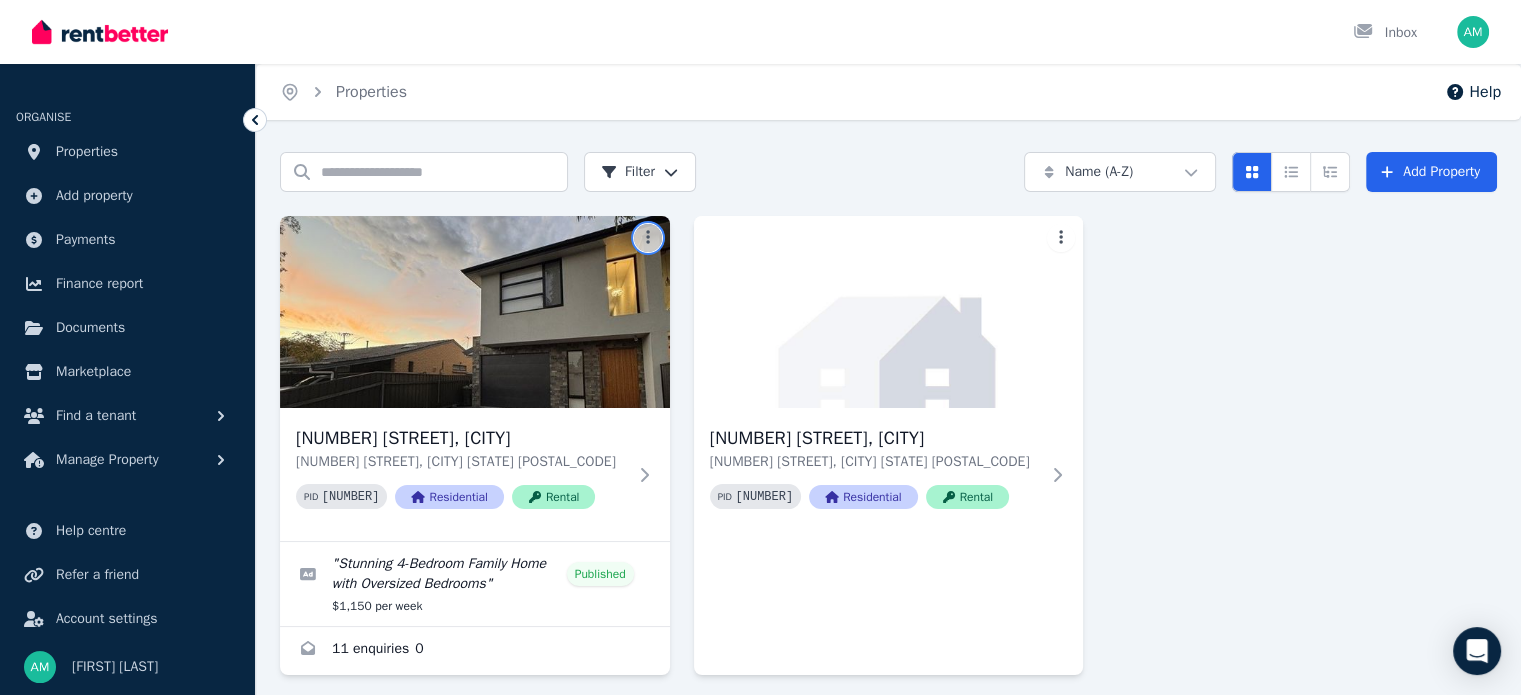 click on "Open main menu Inbox Open user menu ORGANISE Properties Add property Payments Finance report Documents Marketplace Find a tenant Manage Property Help centre Refer a friend Account settings Your profile [FIRST] [LAST] Home Properties Help Search properties Filter Name (A-Z) Add Property [NUMBER] [STREET], [CITY] [STATE] [POSTAL_CODE] PID   [NUMBER] Residential Rental " Stunning 4-Bedroom Family Home with Oversized Bedrooms " Published $[PRICE] per week [NUMBER]   enquiries [NUMBER] [NUMBER] [STREET], [CITY] [STATE] [POSTAL_CODE] PID   [NUMBER] Residential Rental /portal" at bounding box center (760, 347) 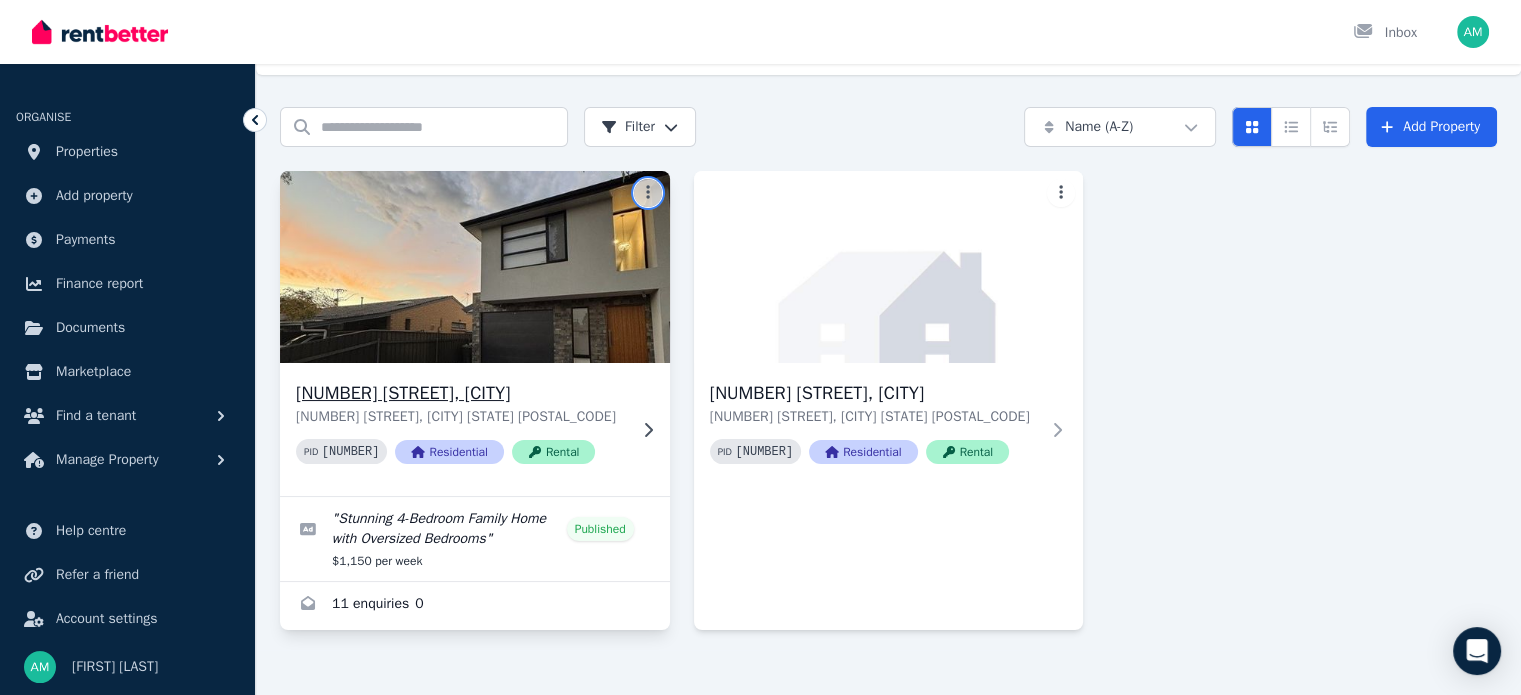scroll, scrollTop: 71, scrollLeft: 0, axis: vertical 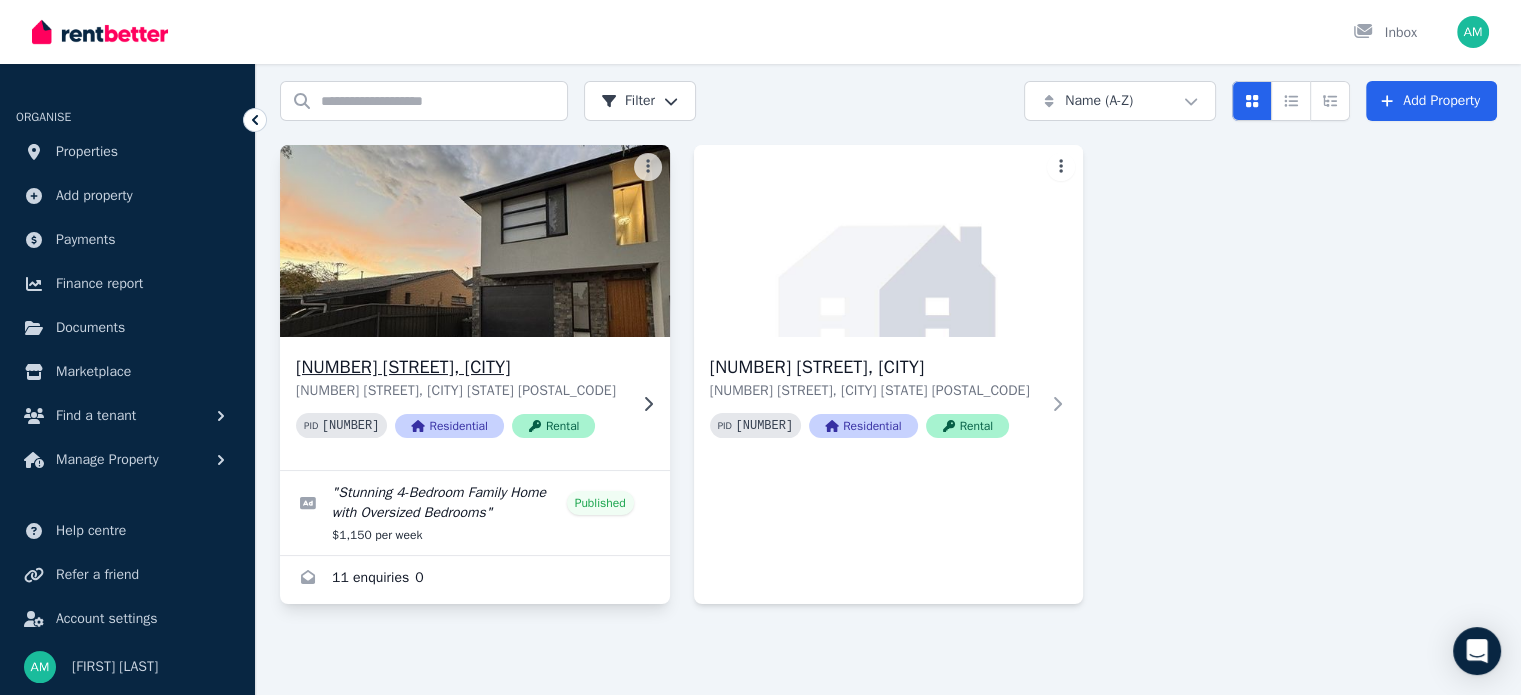 click at bounding box center [474, 241] 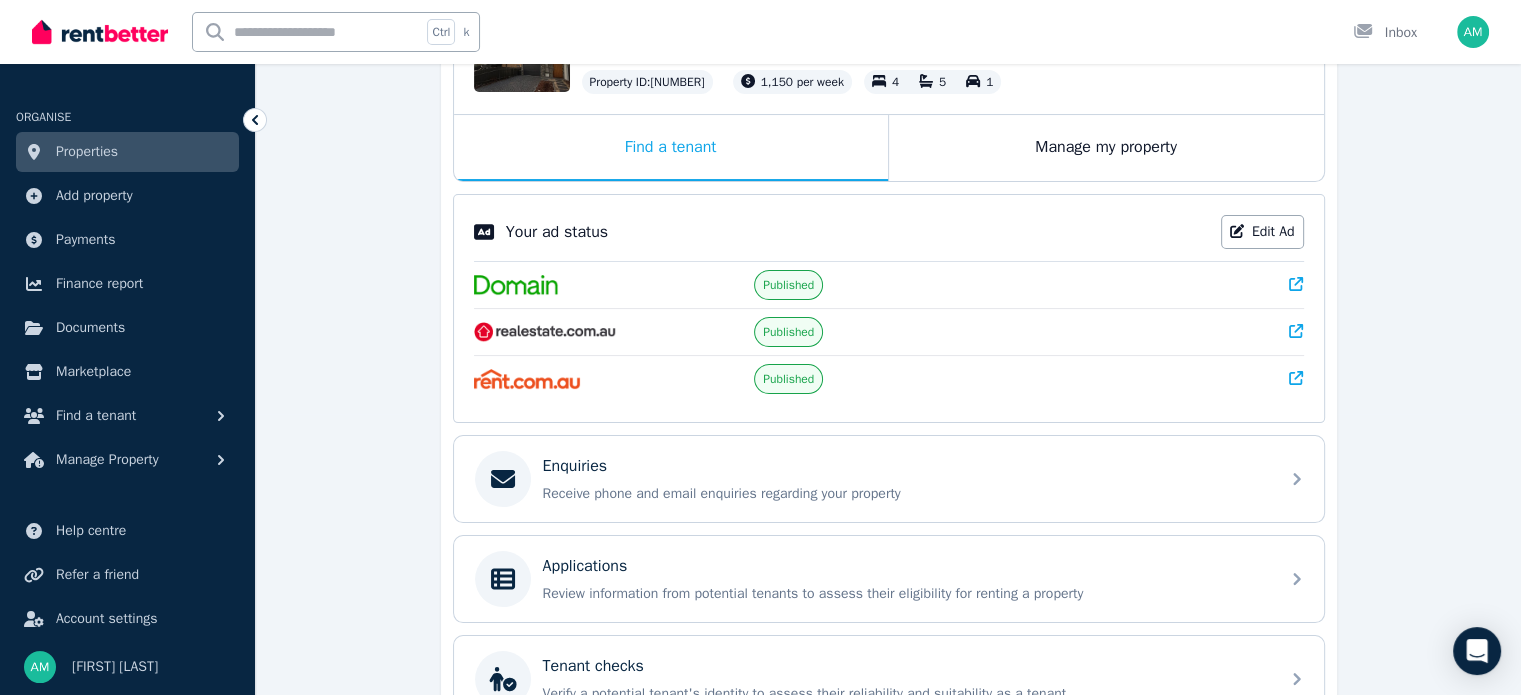 scroll, scrollTop: 490, scrollLeft: 0, axis: vertical 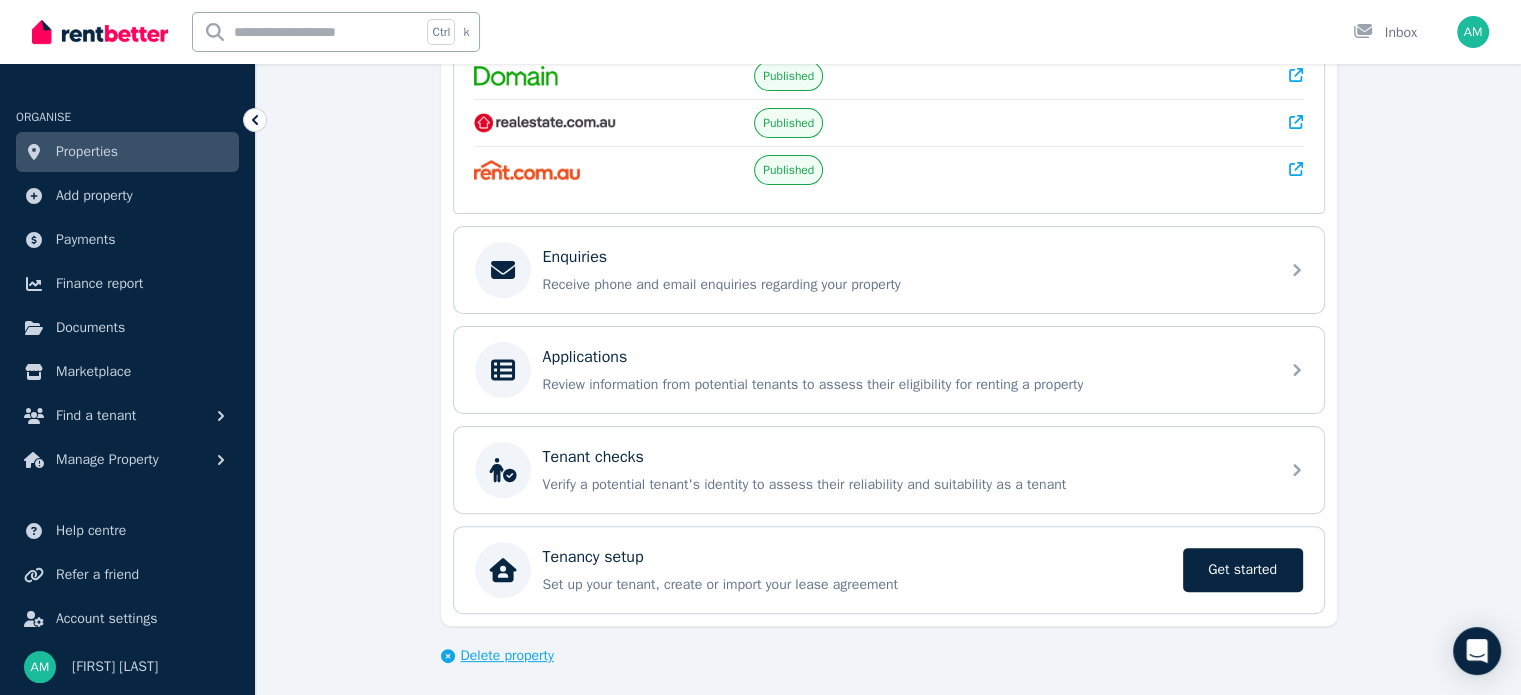 click on "Delete property" at bounding box center [507, 656] 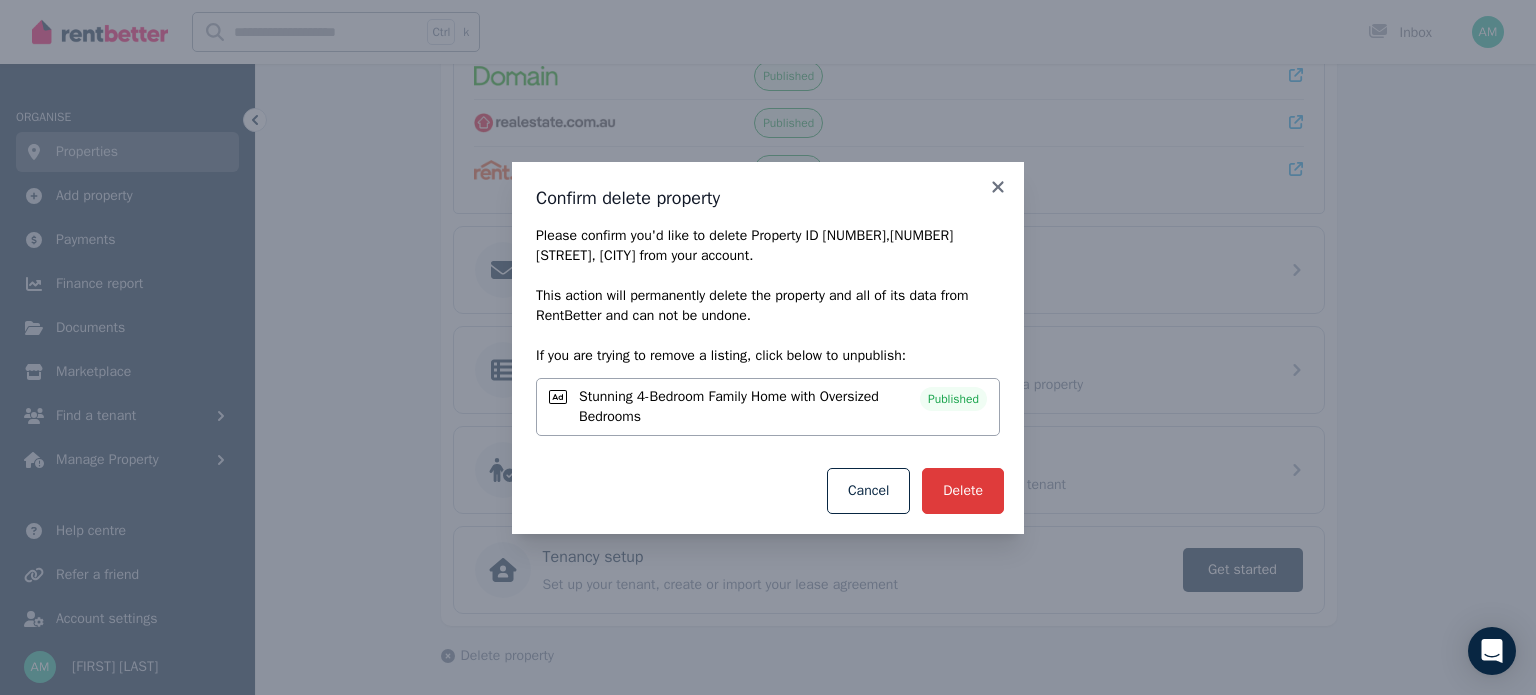 click on "Delete" at bounding box center (963, 491) 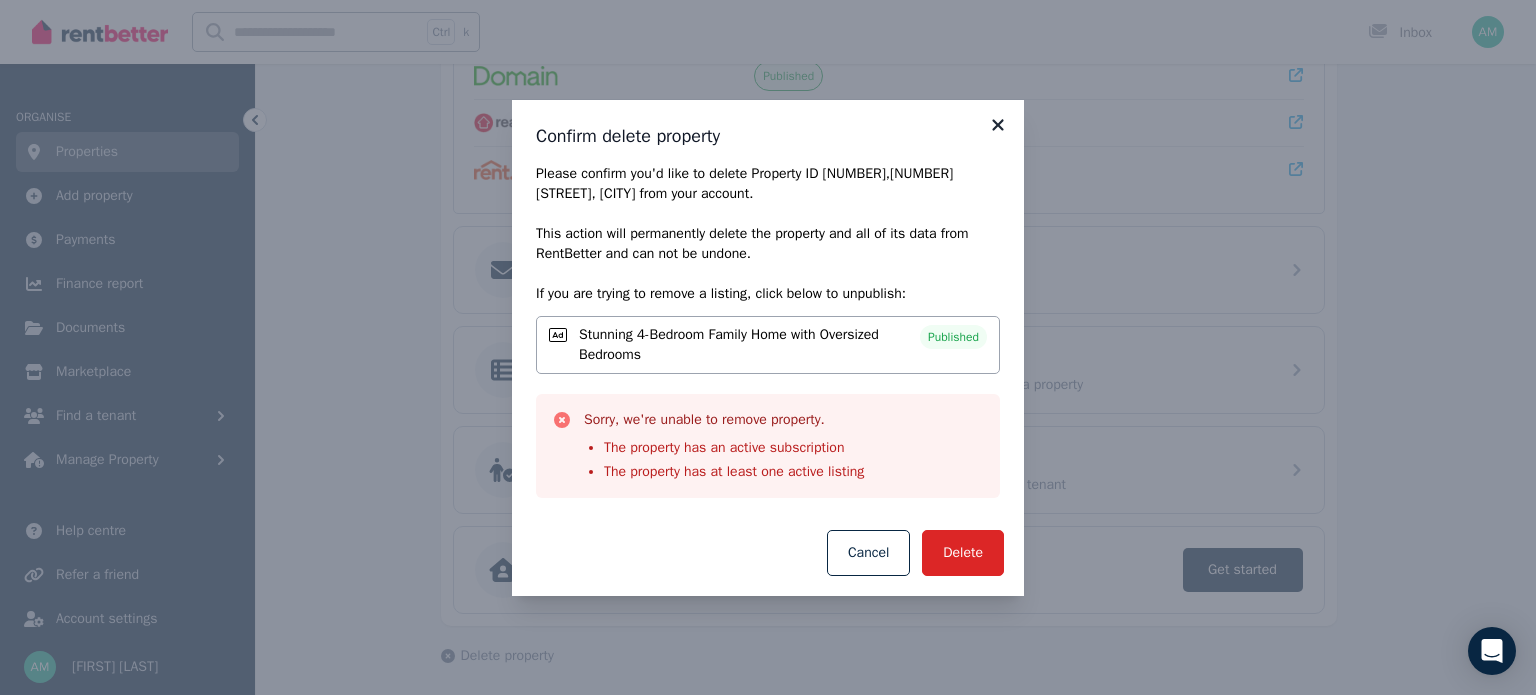 click 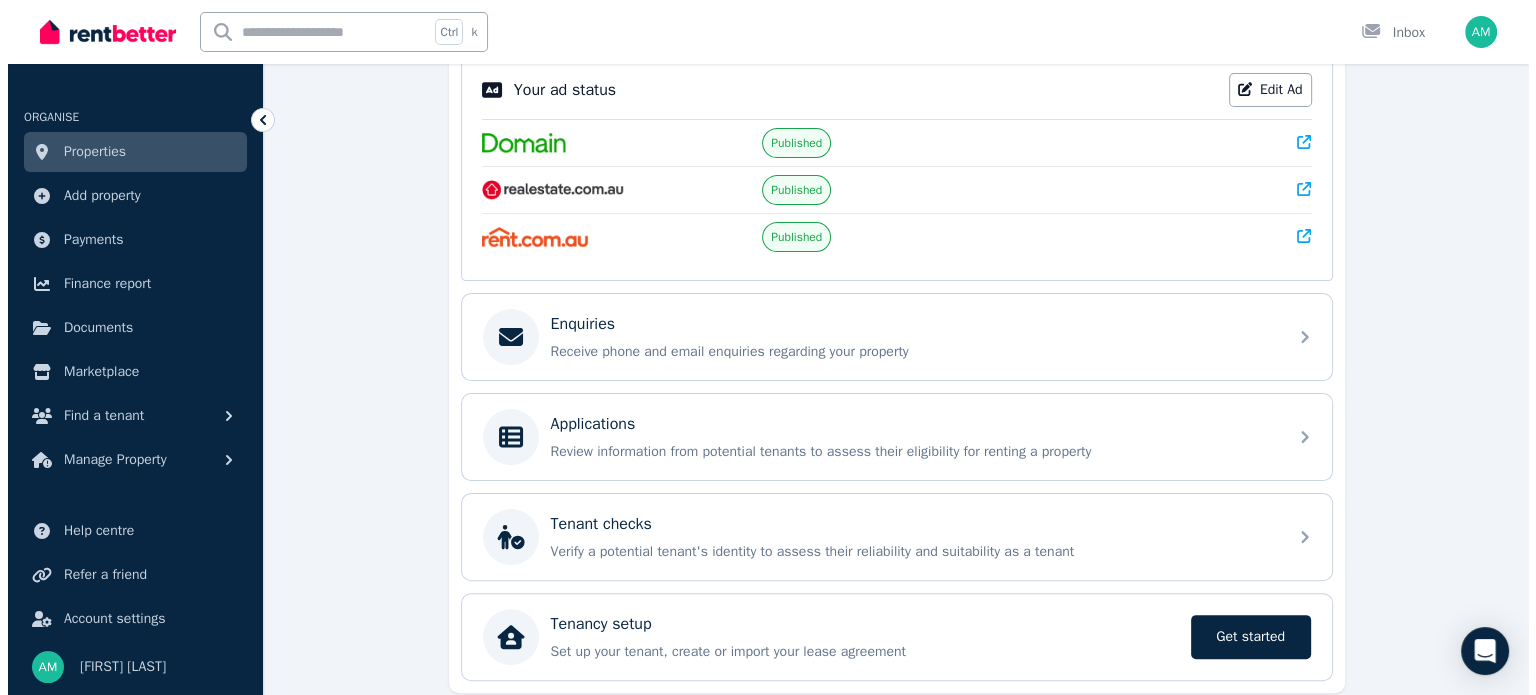 scroll, scrollTop: 490, scrollLeft: 0, axis: vertical 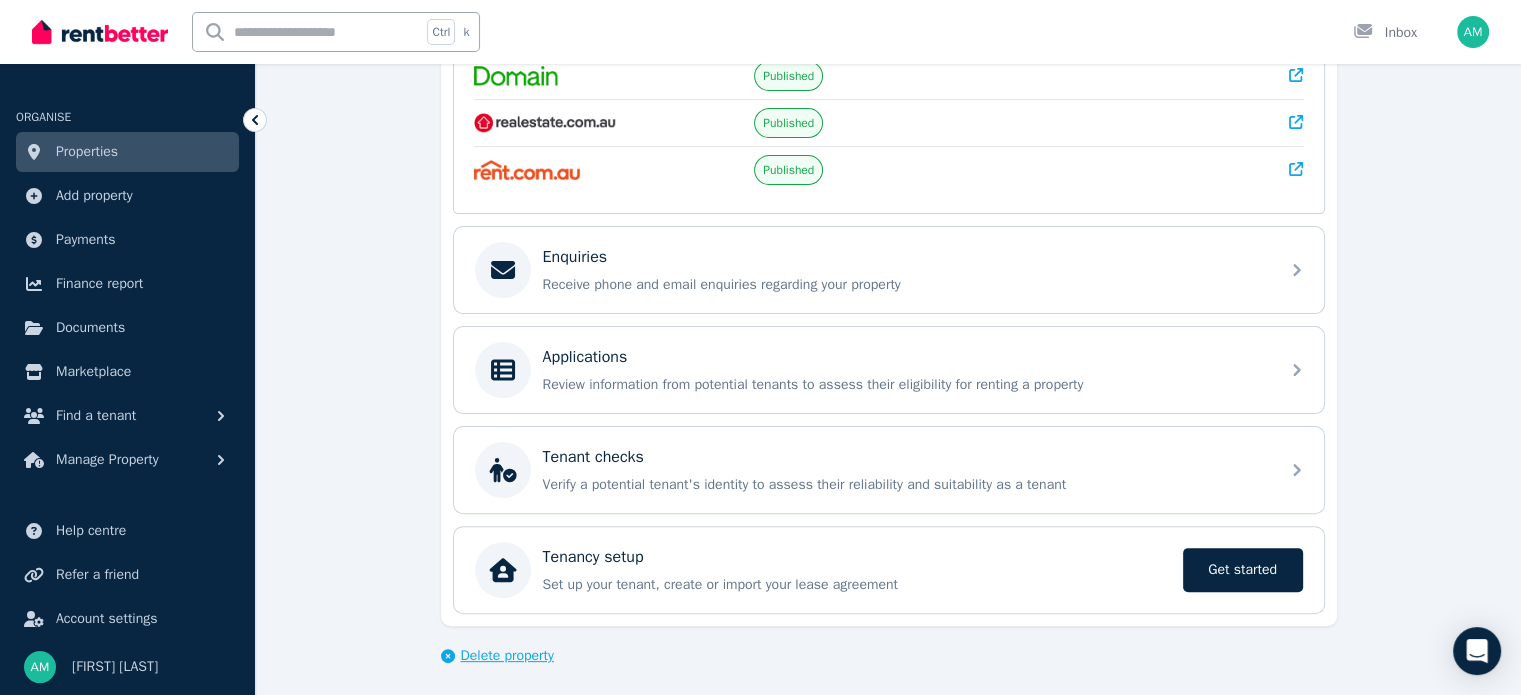 click on "Delete property" at bounding box center (507, 656) 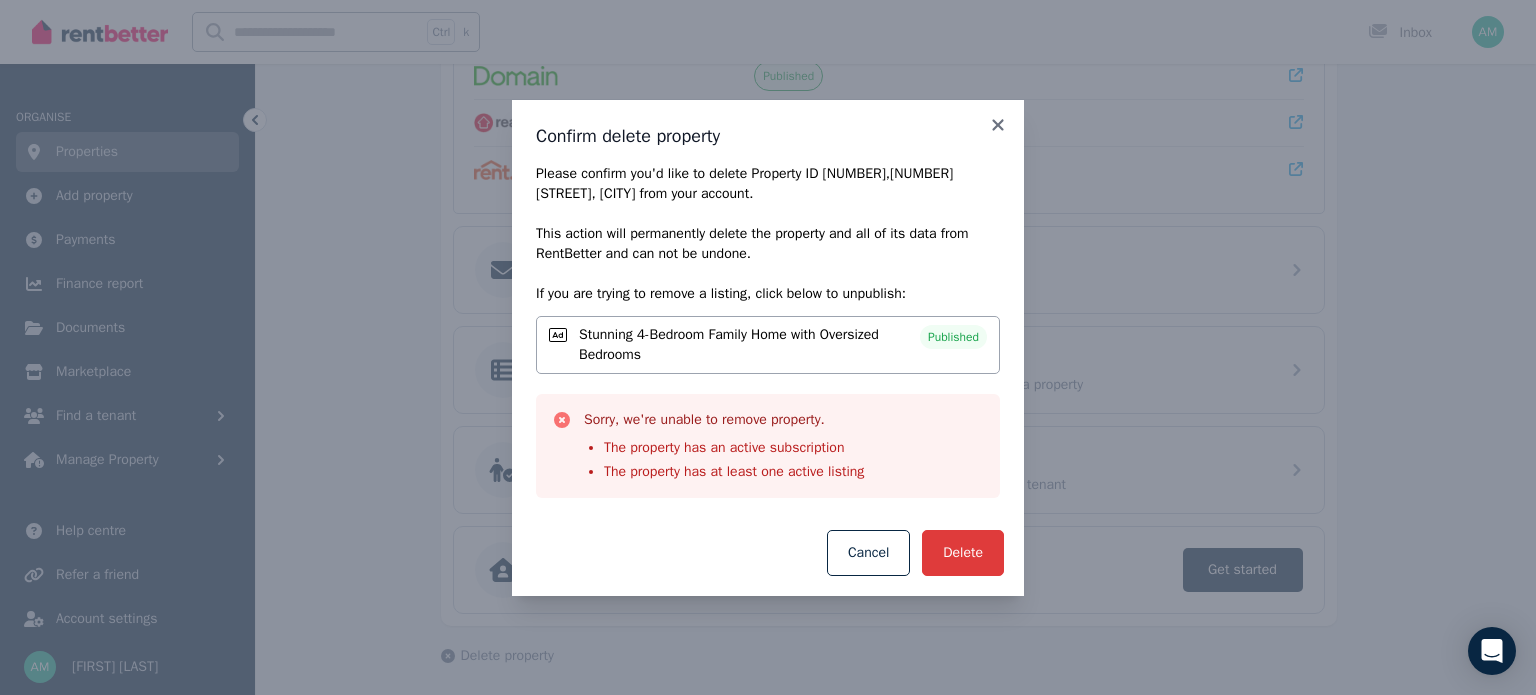 click on "Delete" at bounding box center [963, 553] 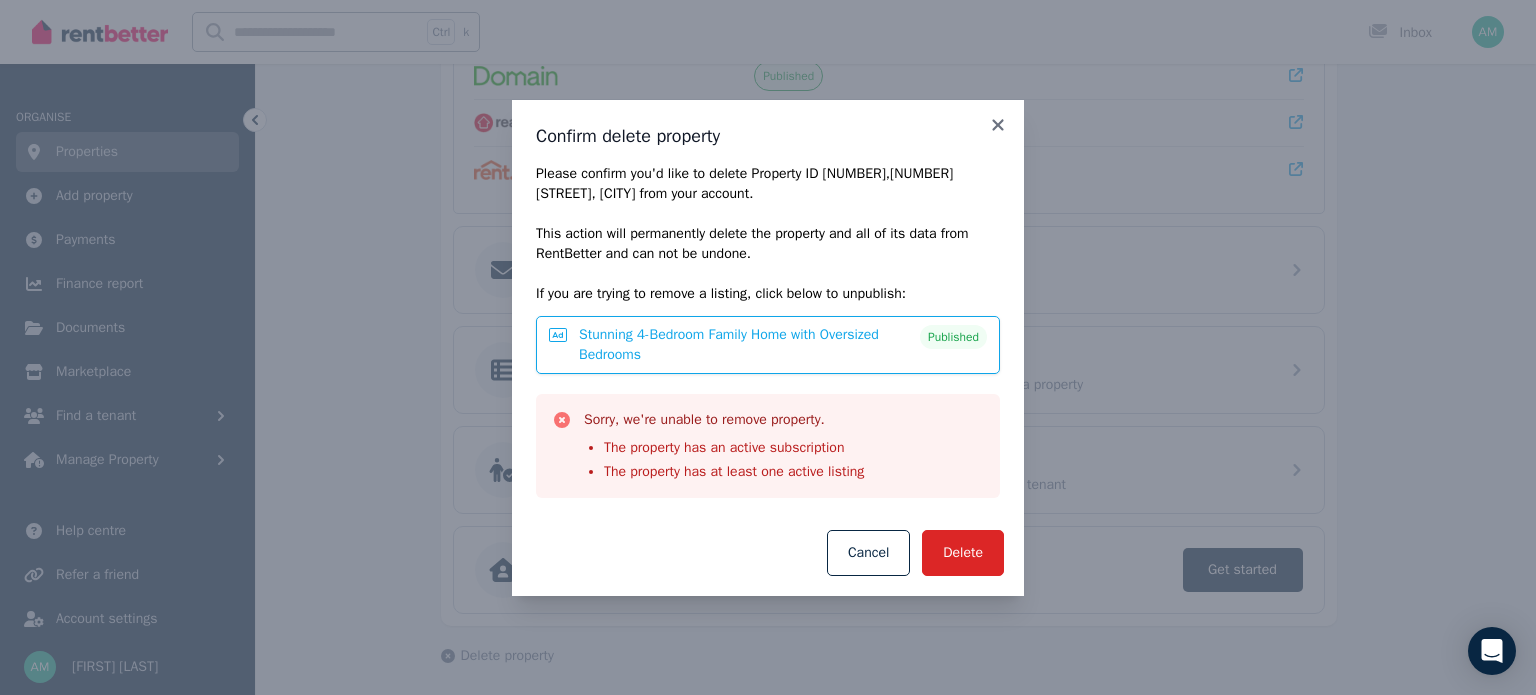 click on "Stunning 4-Bedroom Family Home with Oversized Bedrooms" at bounding box center (743, 345) 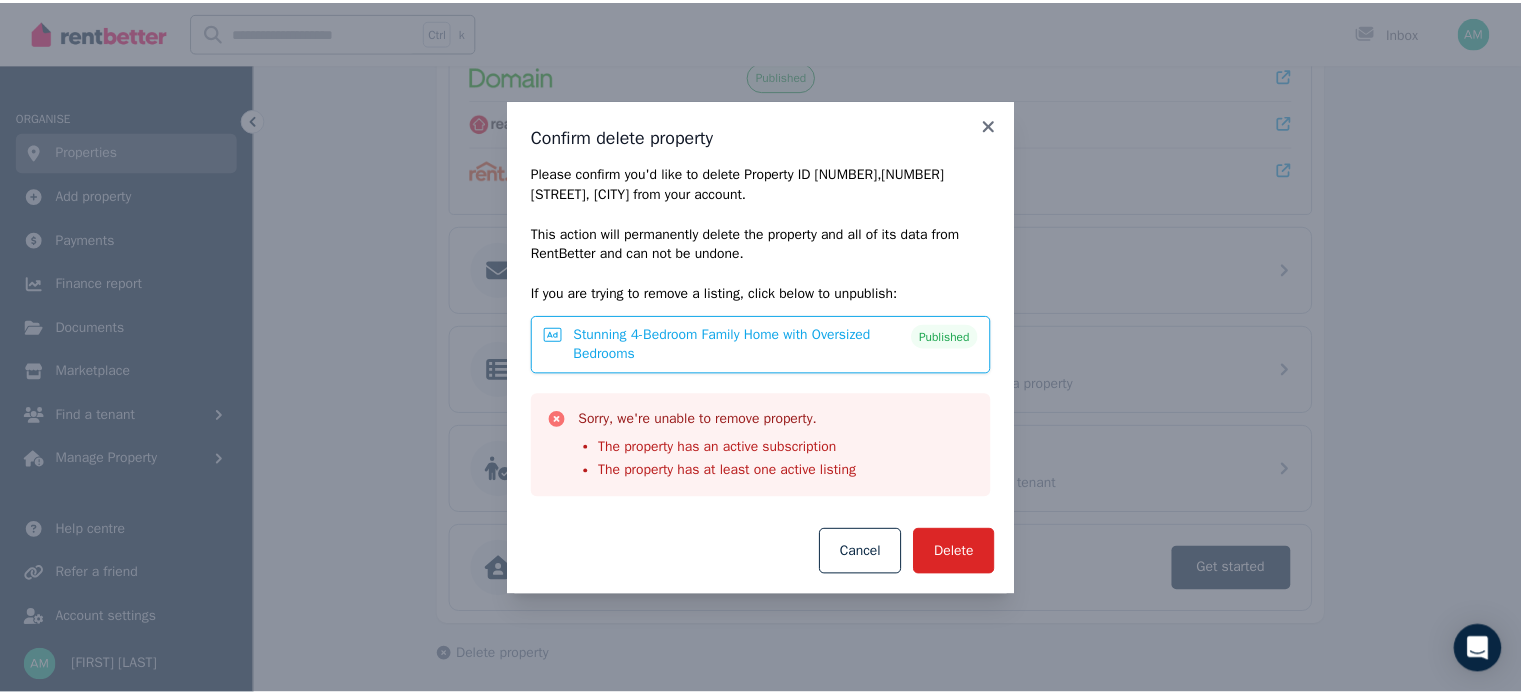 scroll, scrollTop: 0, scrollLeft: 0, axis: both 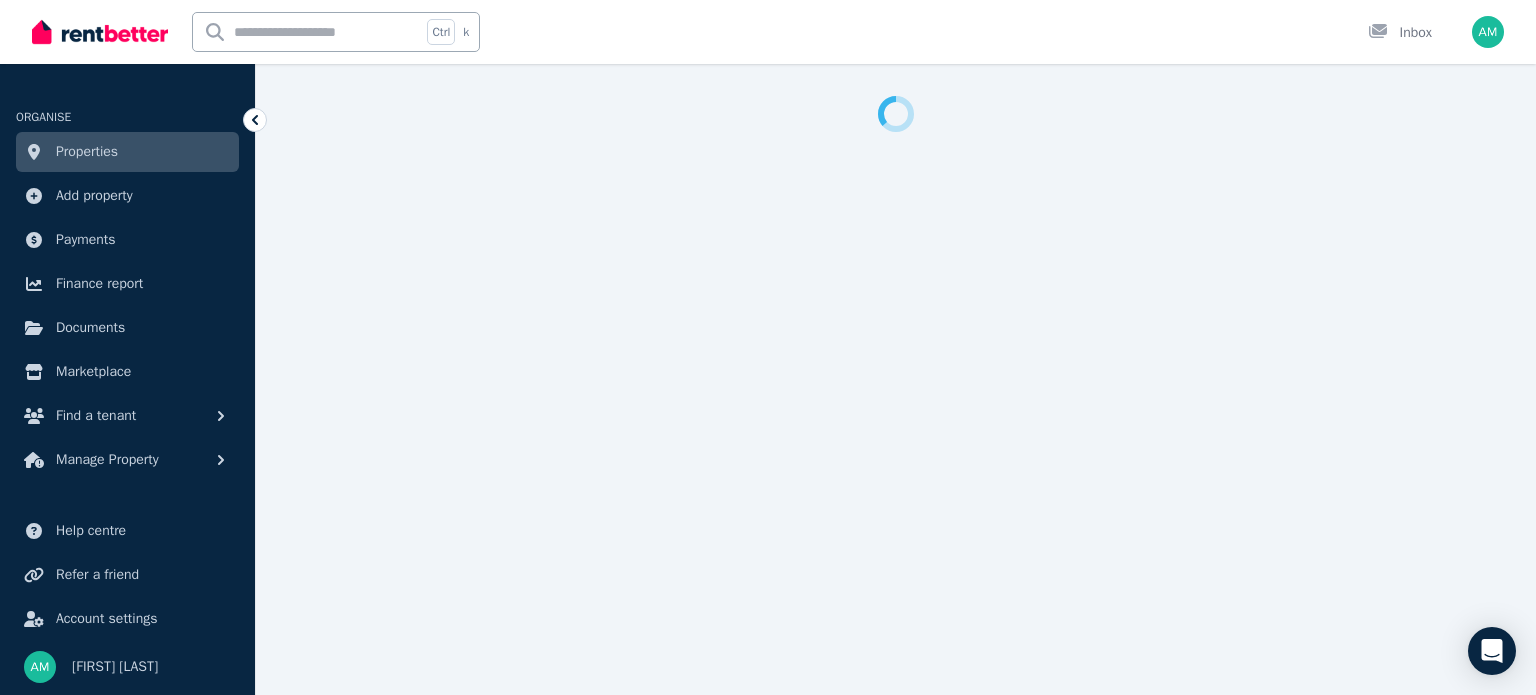 select on "**********" 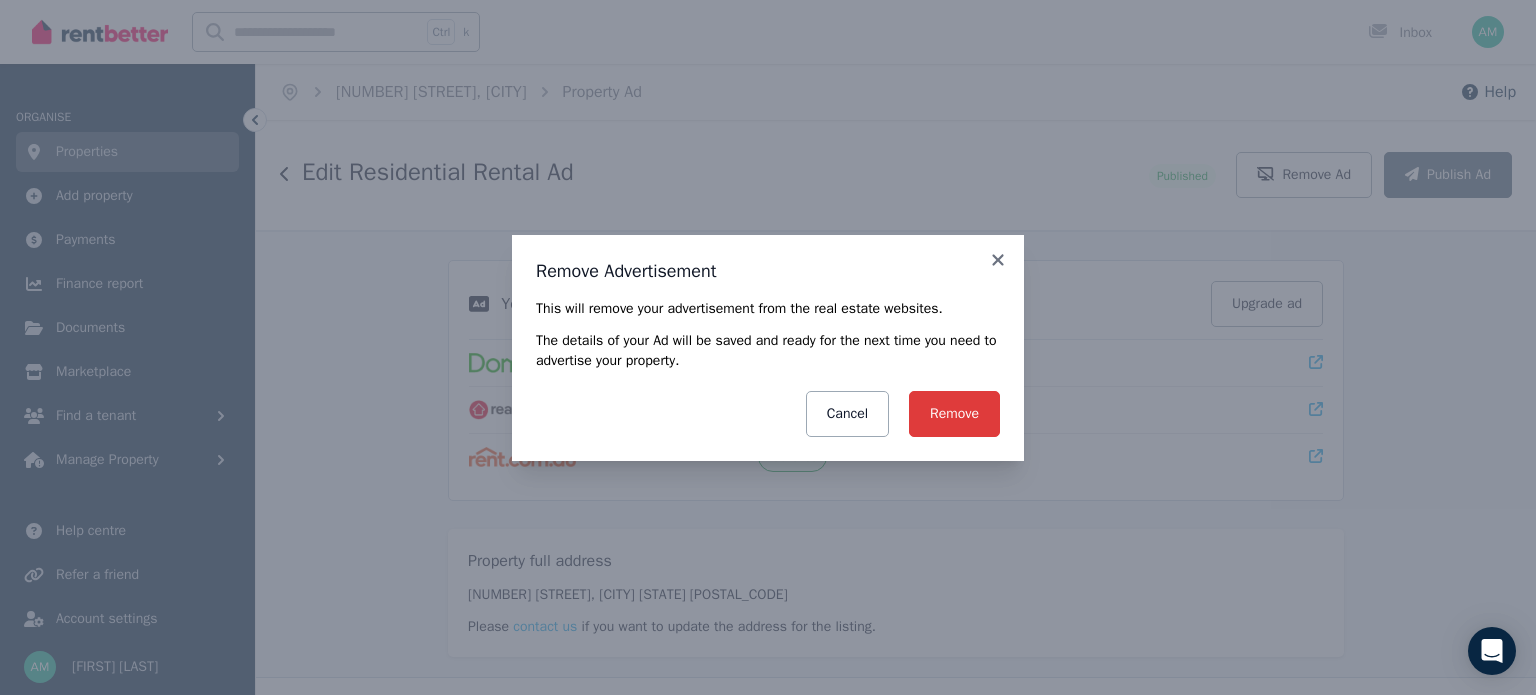 click on "Remove" at bounding box center [954, 414] 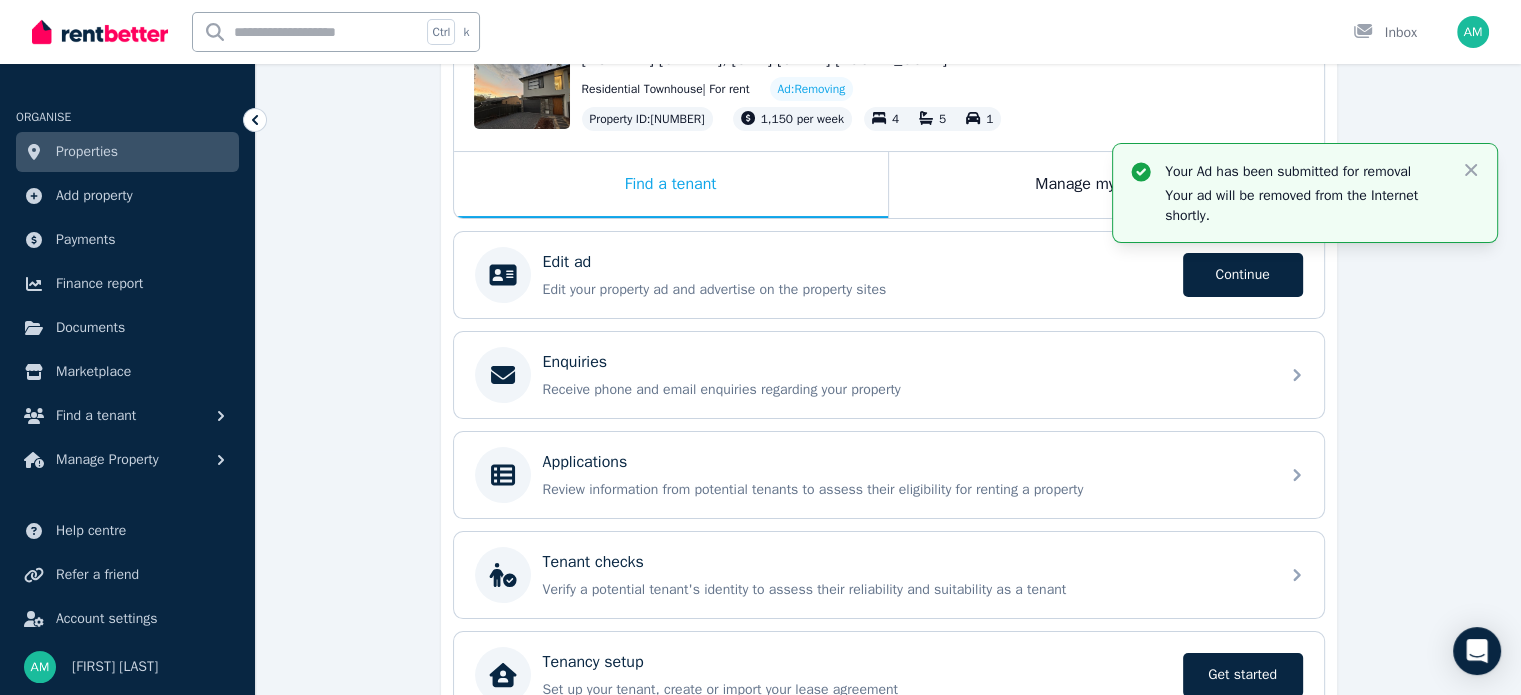 scroll, scrollTop: 0, scrollLeft: 0, axis: both 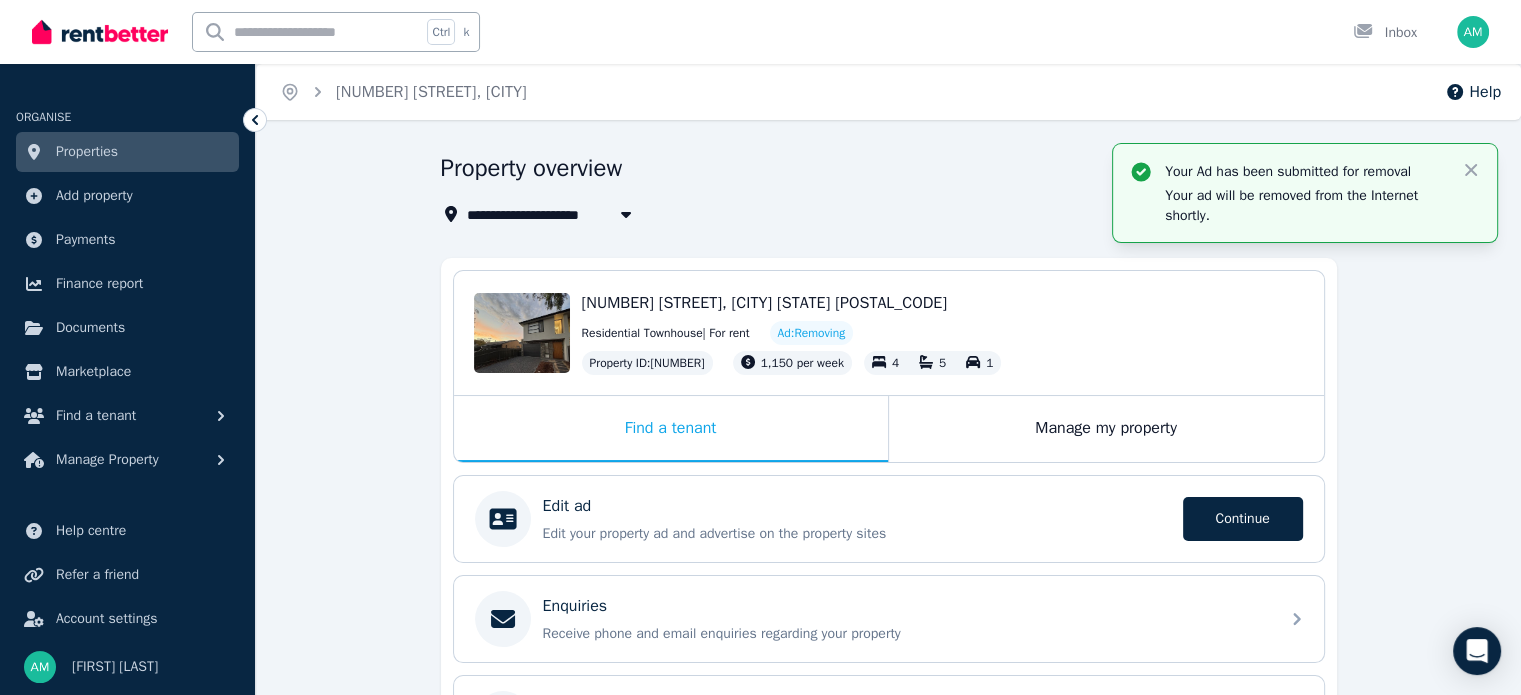 click on "Properties" at bounding box center [87, 152] 